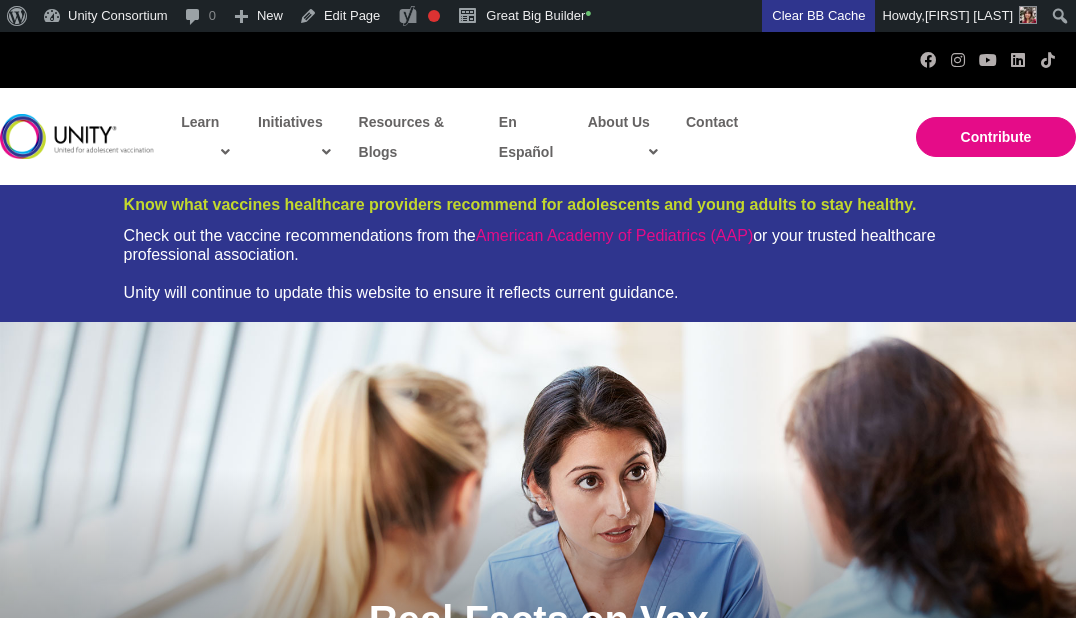 scroll, scrollTop: 0, scrollLeft: 0, axis: both 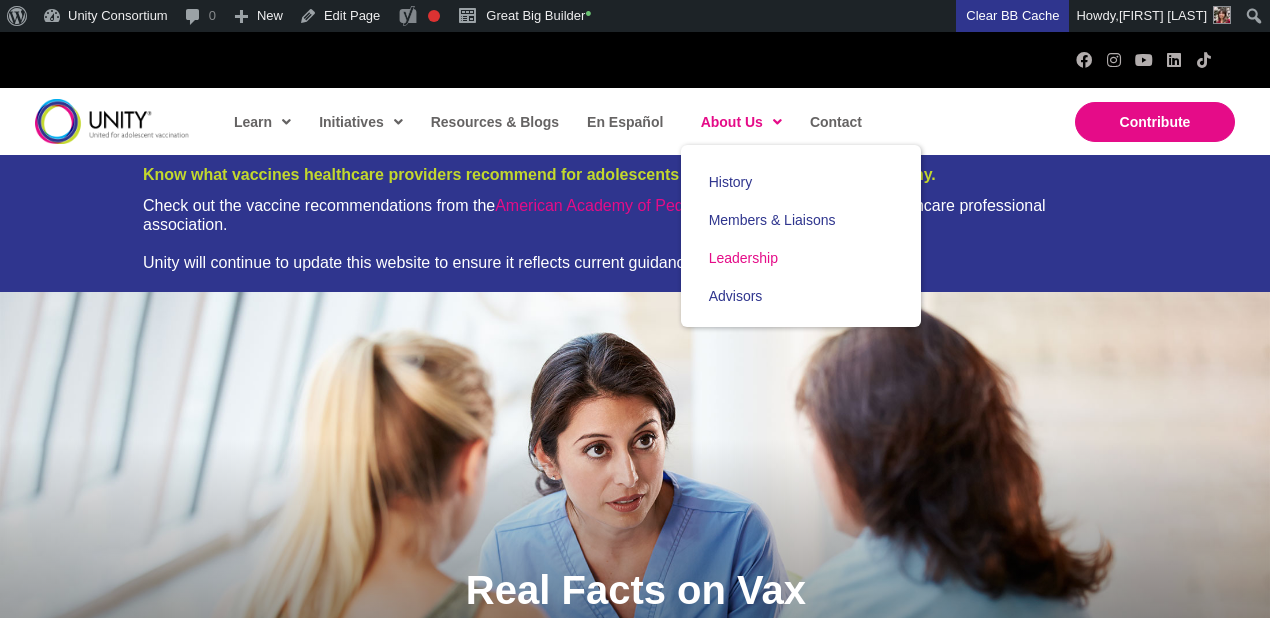 click on "Leadership" at bounding box center [801, 258] 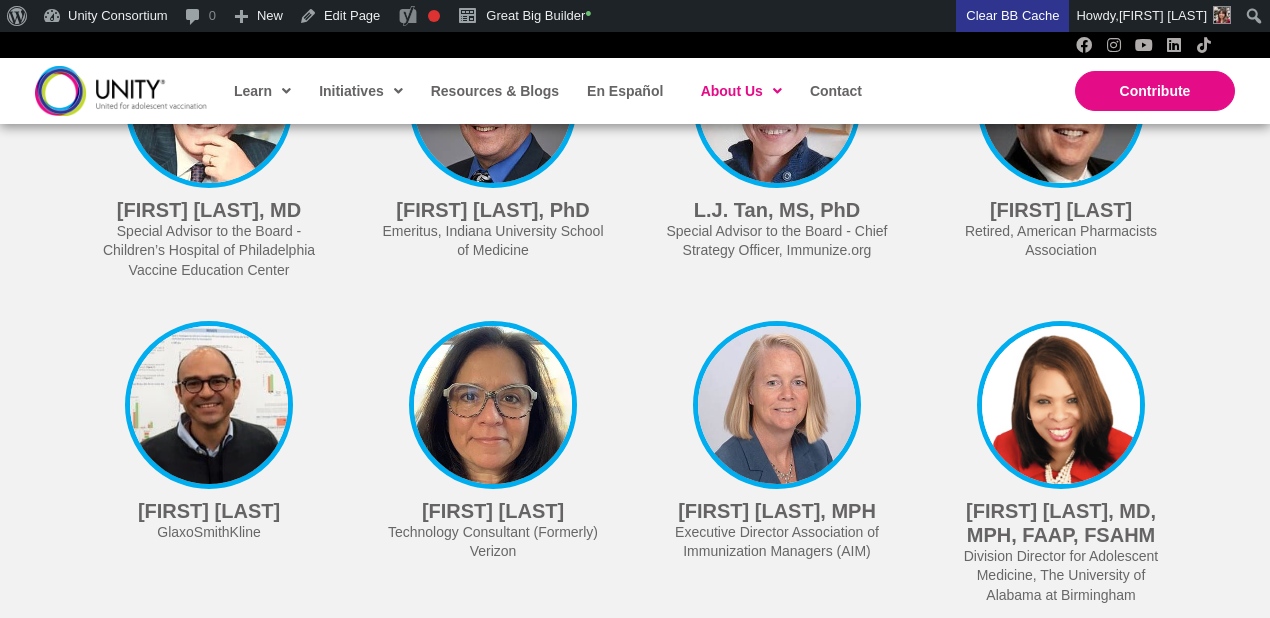 scroll, scrollTop: 0, scrollLeft: 0, axis: both 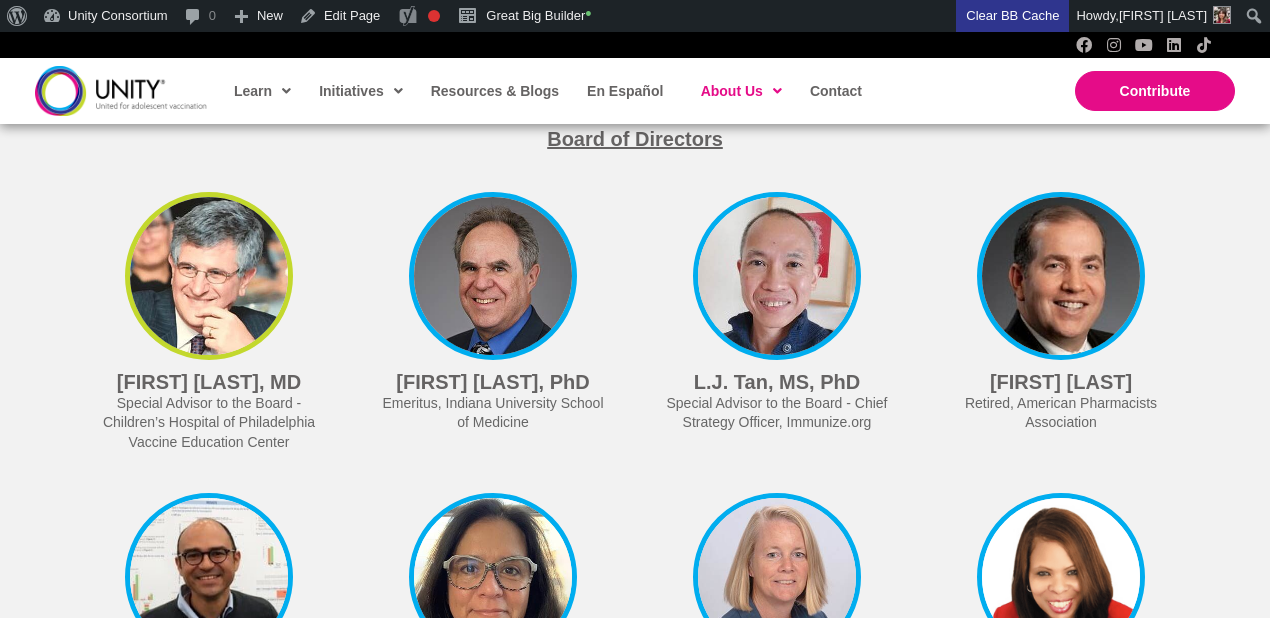 click at bounding box center [209, 276] 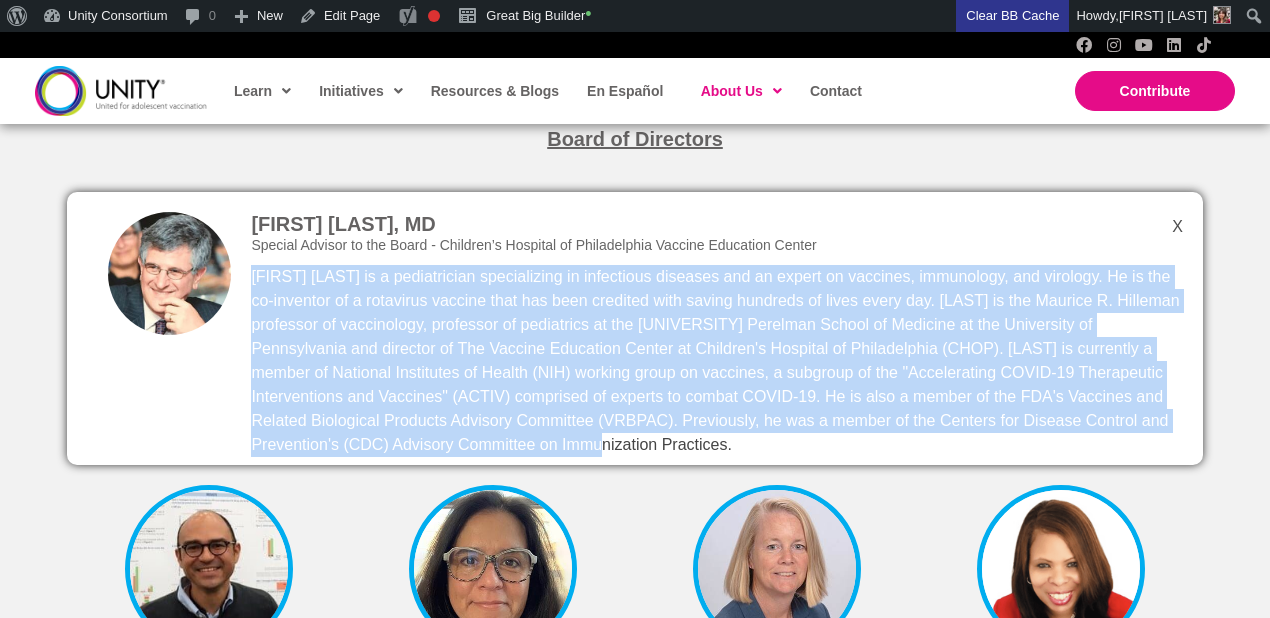 drag, startPoint x: 528, startPoint y: 449, endPoint x: 256, endPoint y: 279, distance: 320.75537 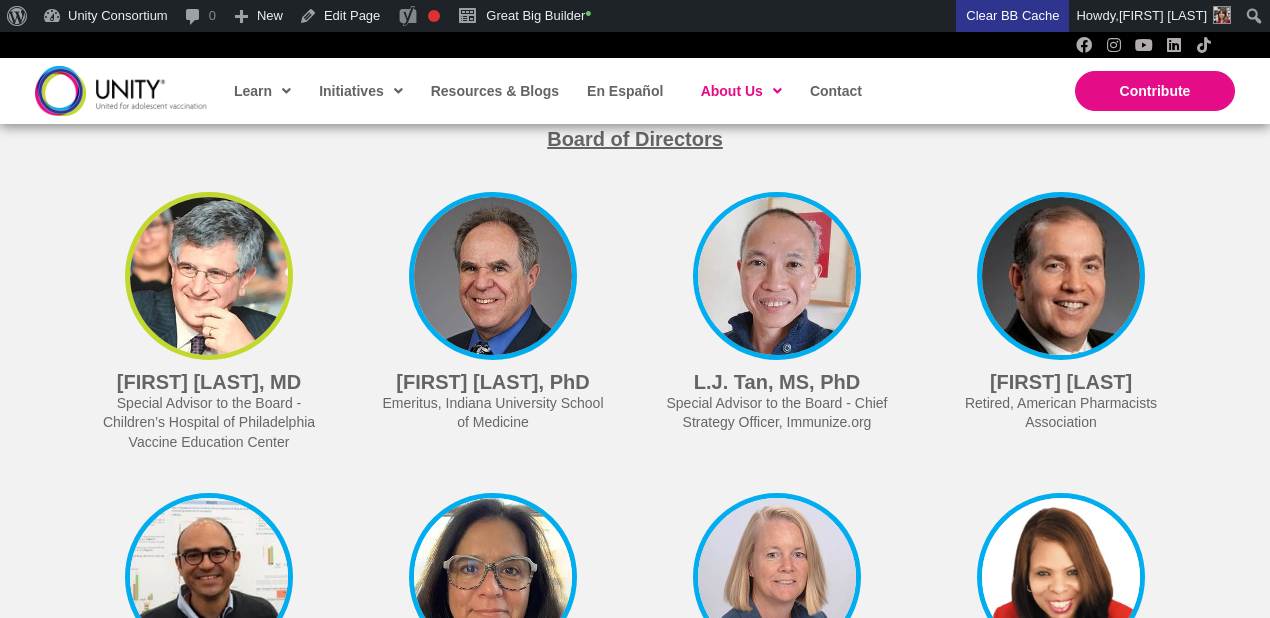 copy on "[FIRST] [LAST] is a pediatrician specializing in infectious diseases and an expert on vaccines, immunology, and virology. He is the co-inventor of a rotavirus vaccine that has been credited with saving hundreds of lives every day. [LAST] is the Maurice R. Hilleman professor of vaccinology, professor of pediatrics at the [UNIVERSITY] Perelman School of Medicine at the University of Pennsylvania and director of The Vaccine Education Center at Children's Hospital of Philadelphia (CHOP). [LAST] is currently a member of National Institutes of Health (NIH) working group on vaccines, a subgroup of the "Accelerating COVID-19 Therapeutic Interventions and Vaccines" (ACTIV) comprised of experts to combat COVID-19. He is also a member of the FDA's Vaccines and Related Biological Products Advisory Committee (VRBPAC). Previously, he was a member of the Centers for Disease Control and Prevention's (CDC) Advisory Committee on Immunization Practices." 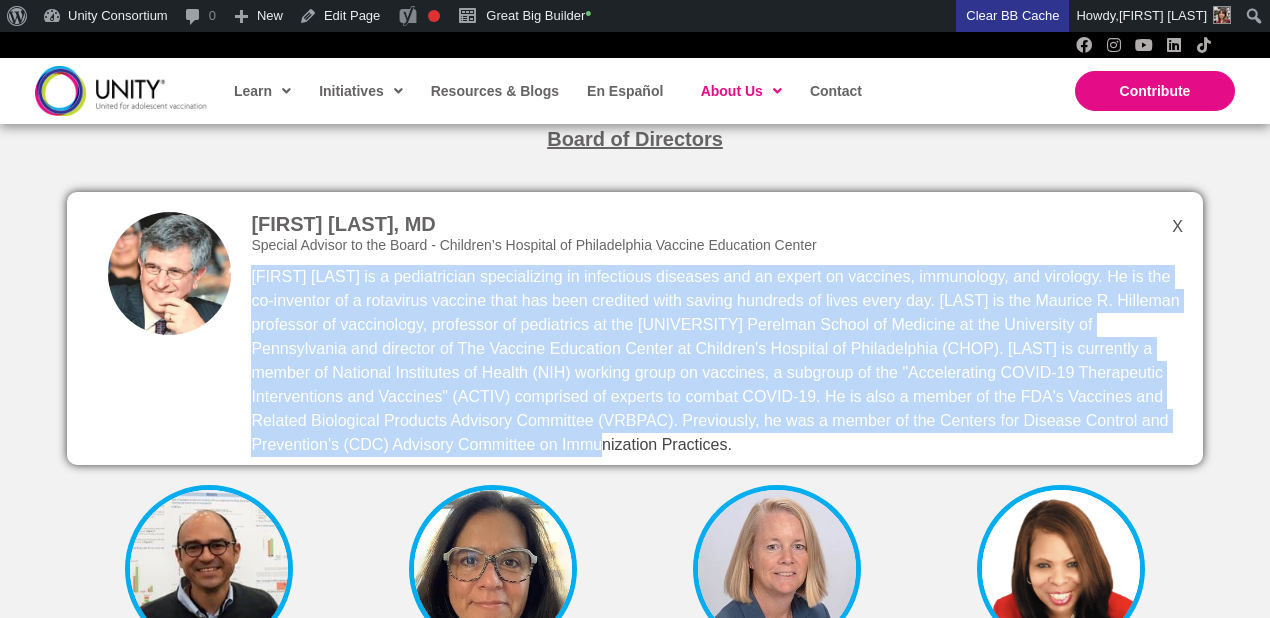 copy on "[FIRST] [LAST] is a pediatrician specializing in infectious diseases and an expert on vaccines, immunology, and virology. He is the co-inventor of a rotavirus vaccine that has been credited with saving hundreds of lives every day. [LAST] is the Maurice R. Hilleman professor of vaccinology, professor of pediatrics at the [UNIVERSITY] Perelman School of Medicine at the University of Pennsylvania and director of The Vaccine Education Center at Children's Hospital of Philadelphia (CHOP). [LAST] is currently a member of National Institutes of Health (NIH) working group on vaccines, a subgroup of the "Accelerating COVID-19 Therapeutic Interventions and Vaccines" (ACTIV) comprised of experts to combat COVID-19. He is also a member of the FDA's Vaccines and Related Biological Products Advisory Committee (VRBPAC). Previously, he was a member of the Centers for Disease Control and Prevention's (CDC) Advisory Committee on Immunization Practices." 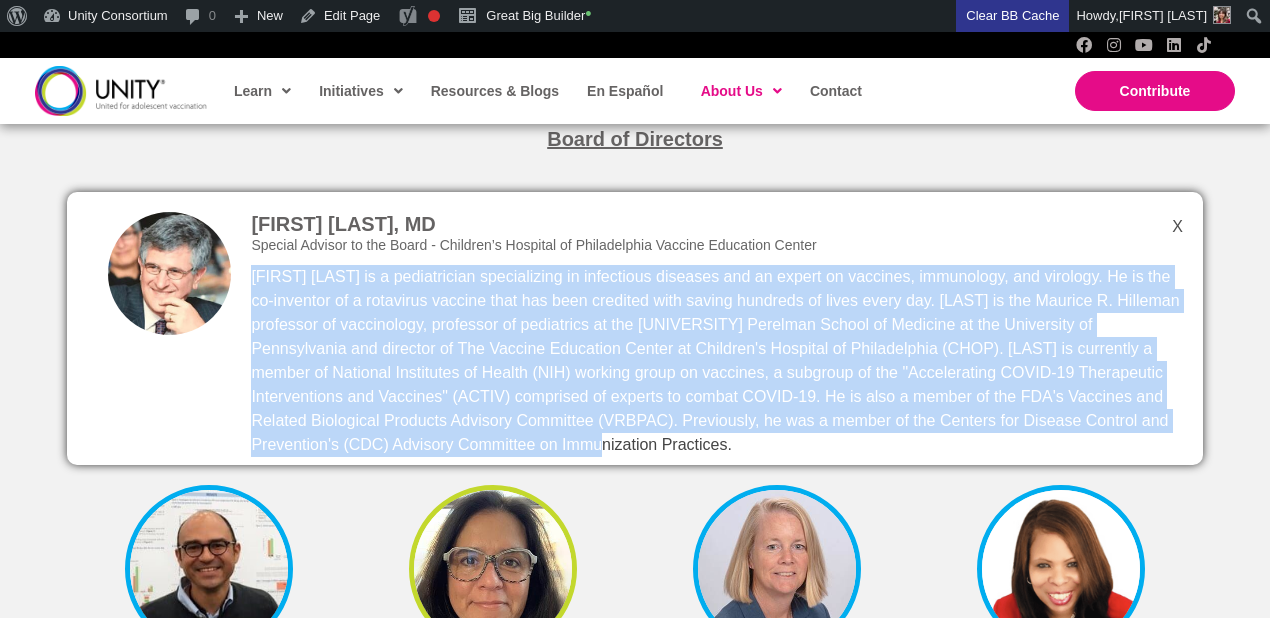 click at bounding box center [493, 569] 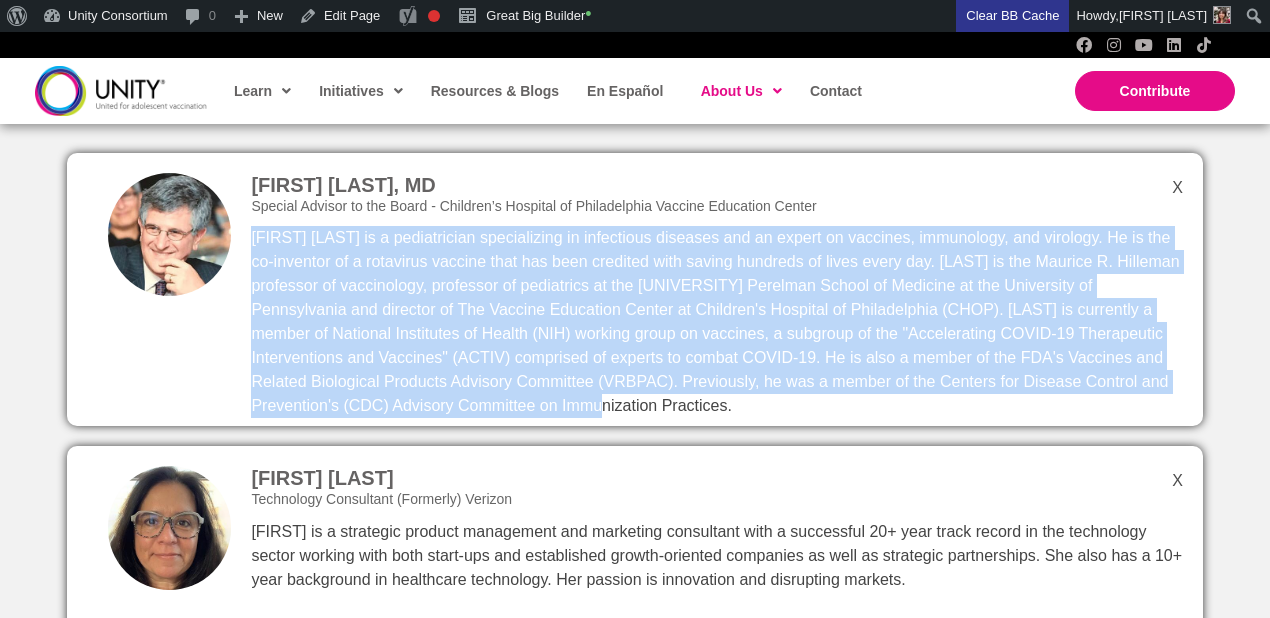 scroll, scrollTop: 4861, scrollLeft: 0, axis: vertical 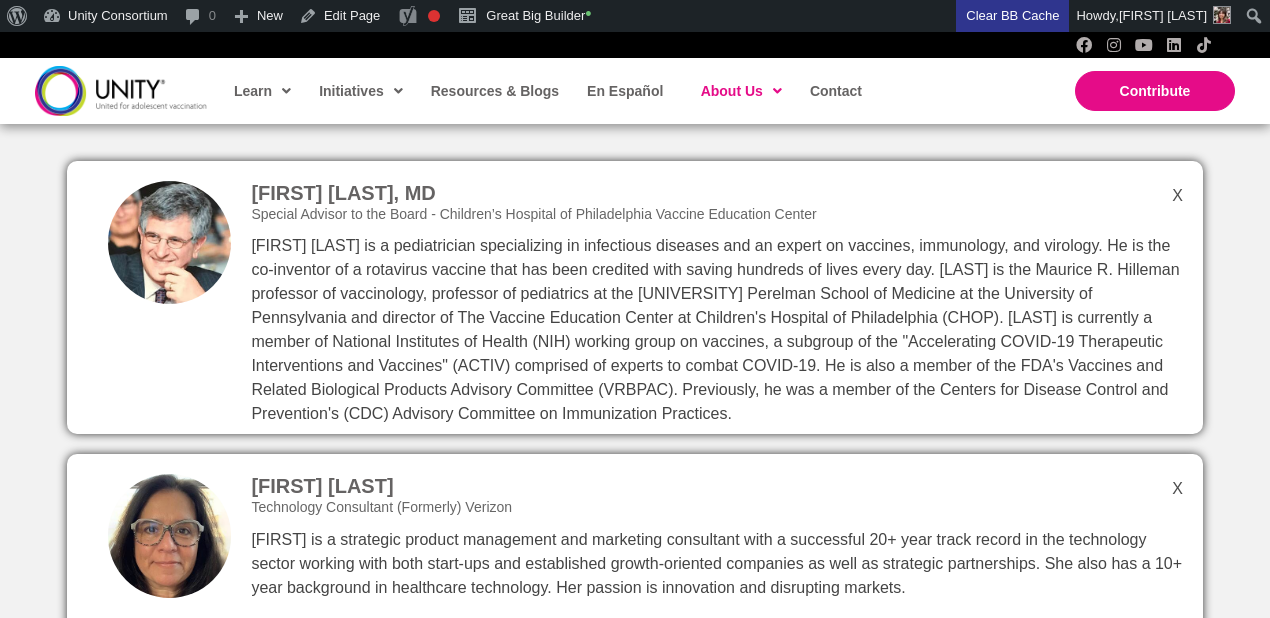 click on "[FIRST] [LAST], MD
Special Advisor to the Board - Children’s Hospital of Philadelphia Vaccine Education Center" at bounding box center [635, 298] 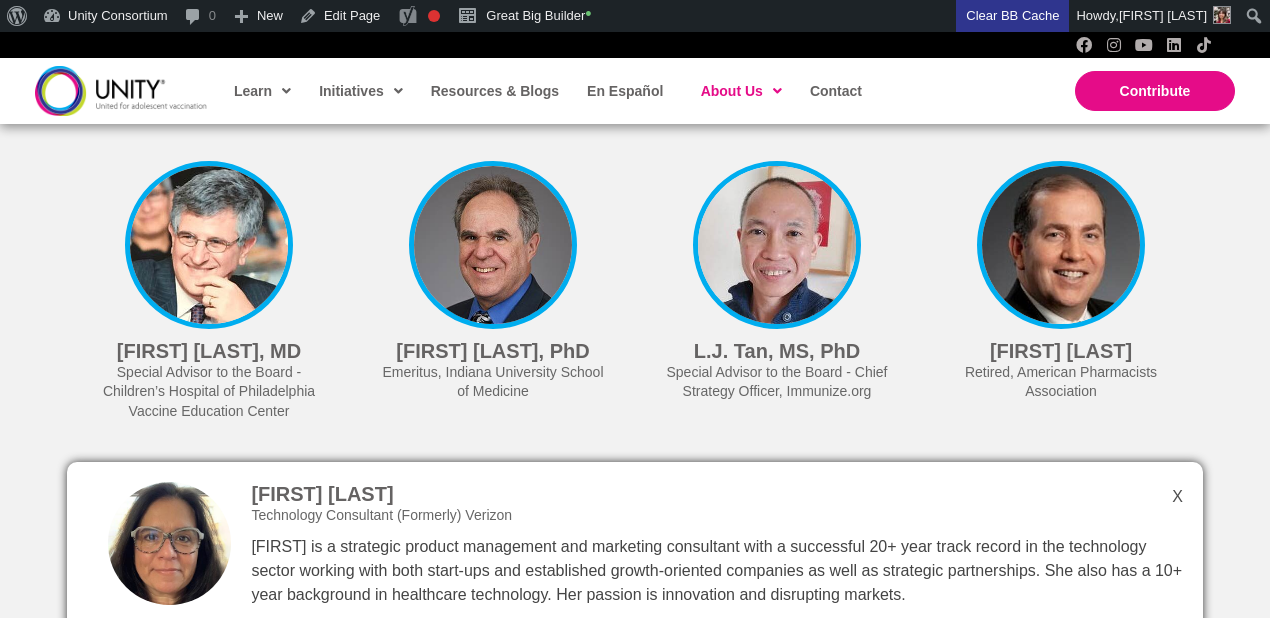 scroll, scrollTop: 5000, scrollLeft: 0, axis: vertical 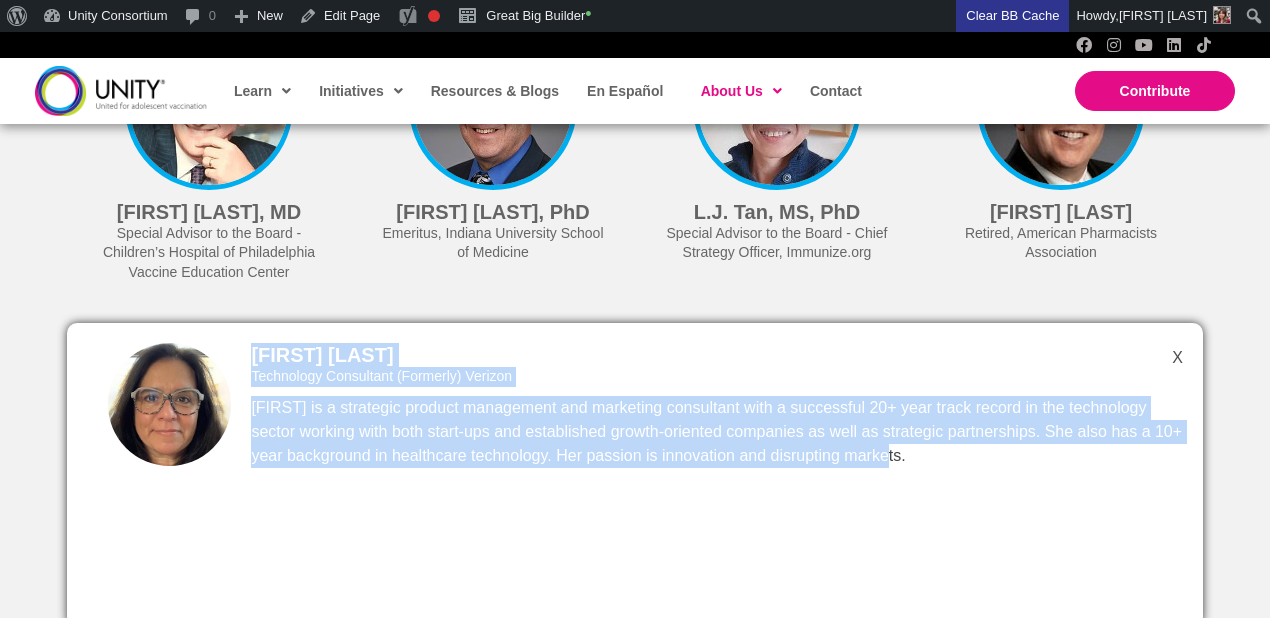 drag, startPoint x: 255, startPoint y: 350, endPoint x: 729, endPoint y: 532, distance: 507.74008 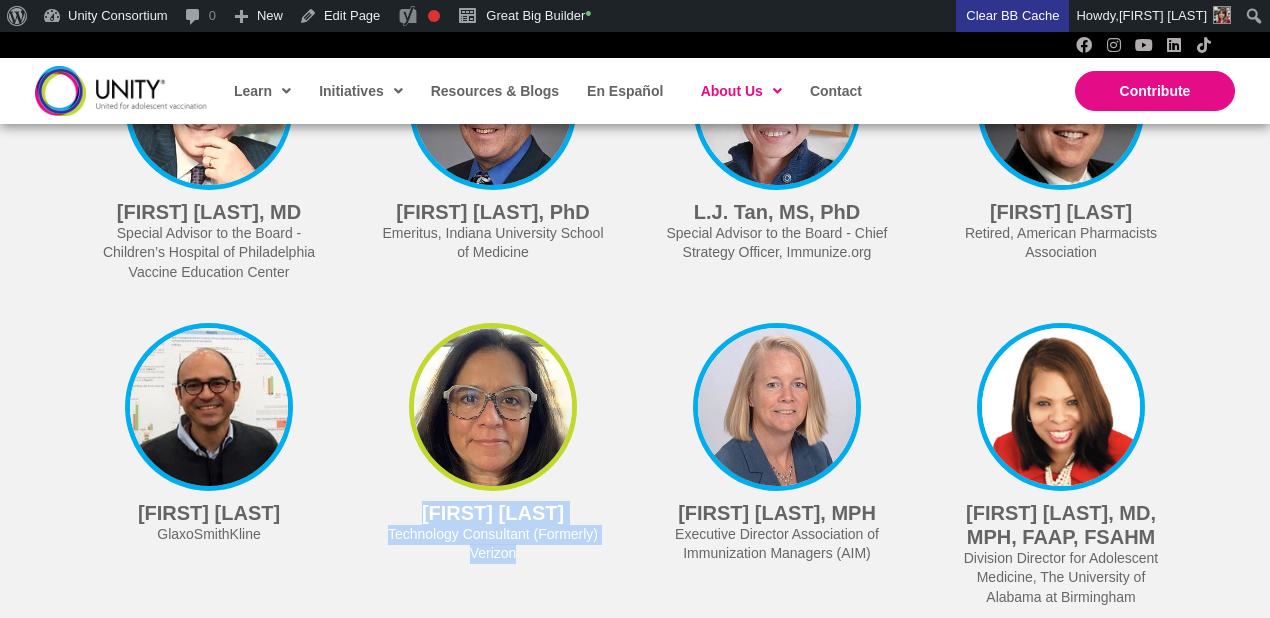 copy on "[FIRST] [LAST]
Technology Consultant (Formerly) [COMPANY]
[FIRST] is a strategic product management and marketing consultant with a successful 20+ year track record in the technology sector working with both start-ups and established growth-oriented companies as well as strategic partnerships. She also has a 10+ year background in healthcare technology. Her passion is innovation and disrupting markets." 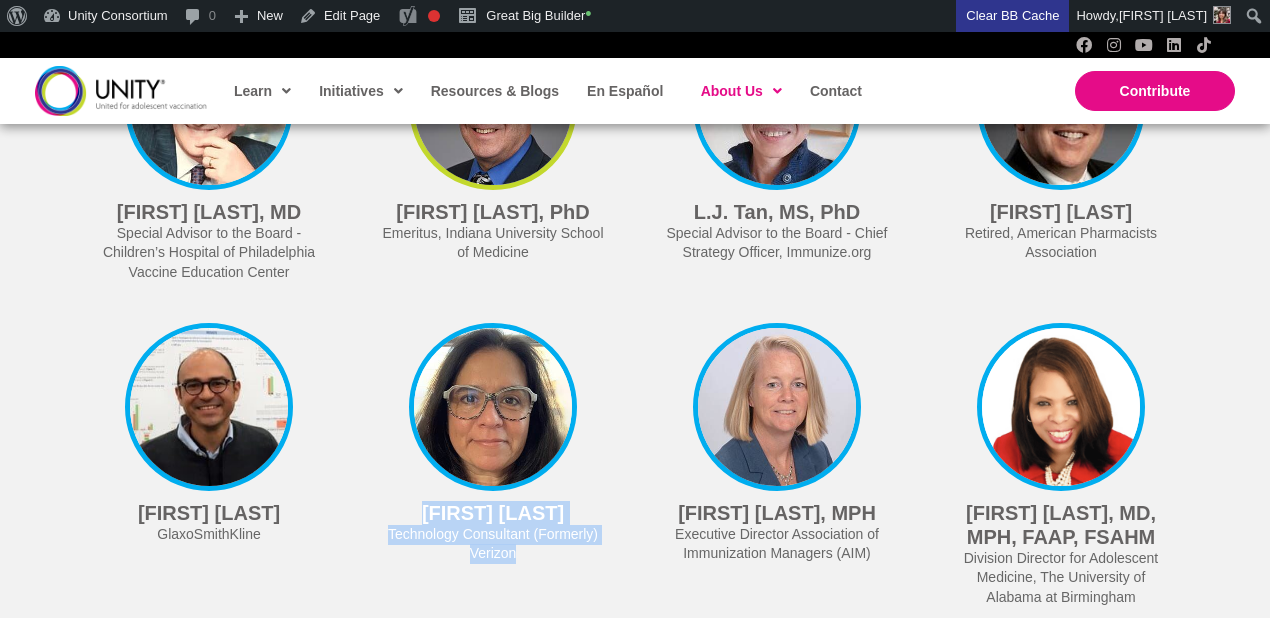 click at bounding box center (493, 106) 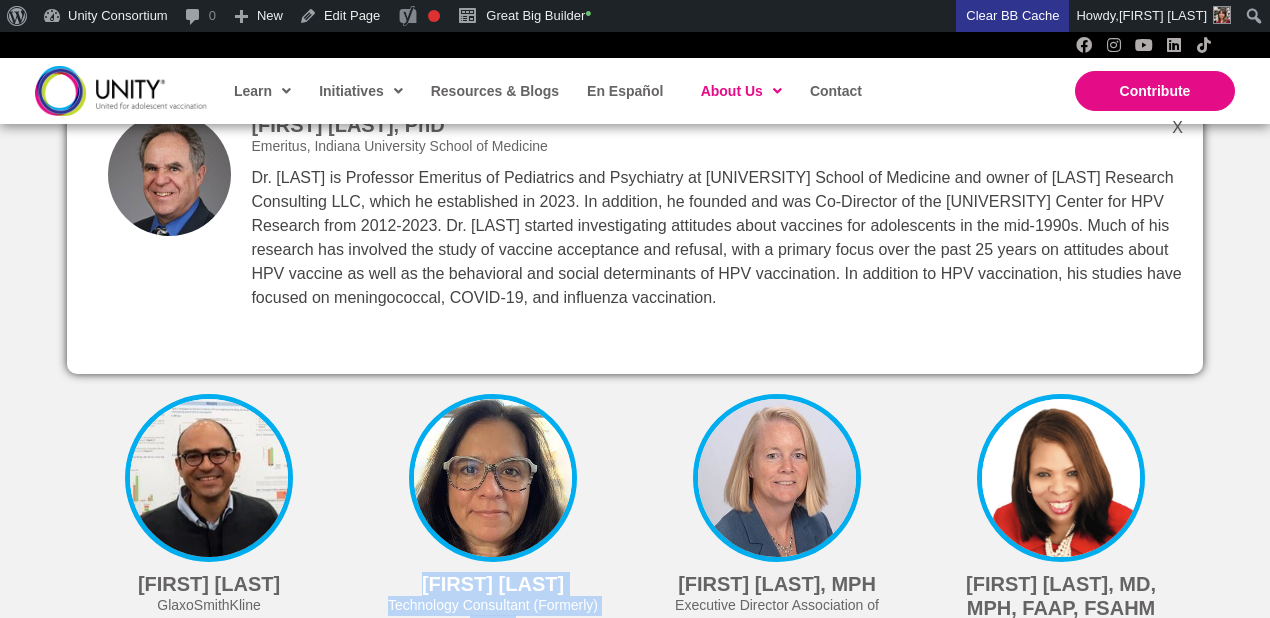 scroll, scrollTop: 4883, scrollLeft: 0, axis: vertical 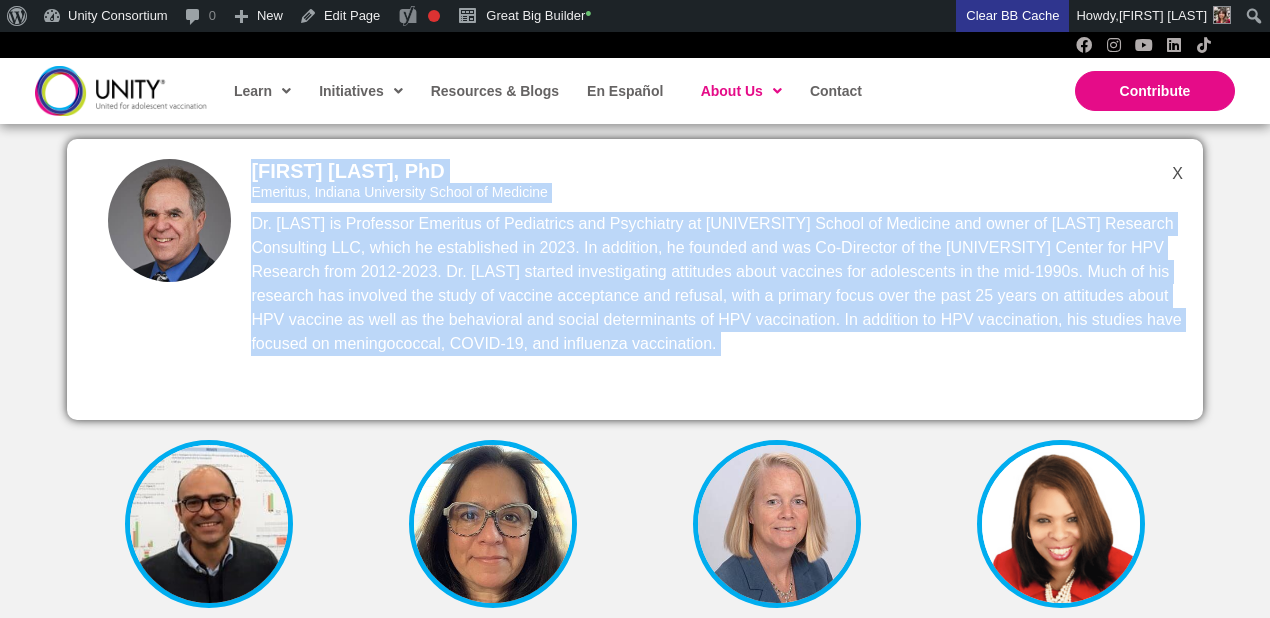 drag, startPoint x: 253, startPoint y: 173, endPoint x: 1116, endPoint y: 428, distance: 899.88556 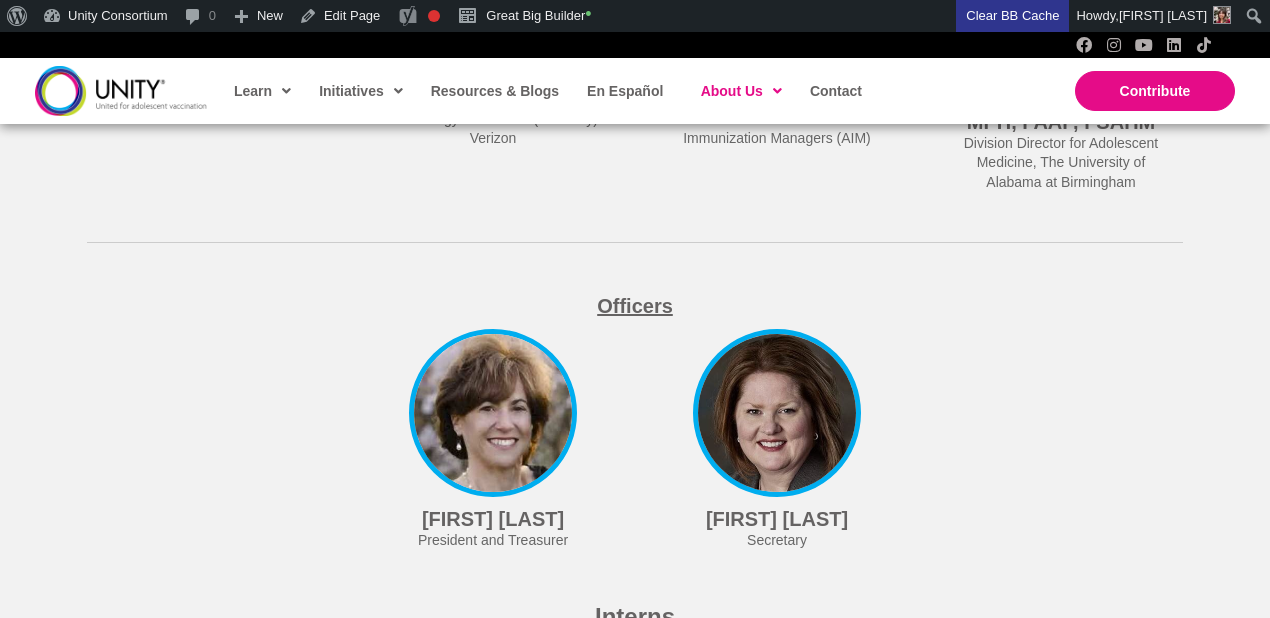 scroll, scrollTop: 4976, scrollLeft: 0, axis: vertical 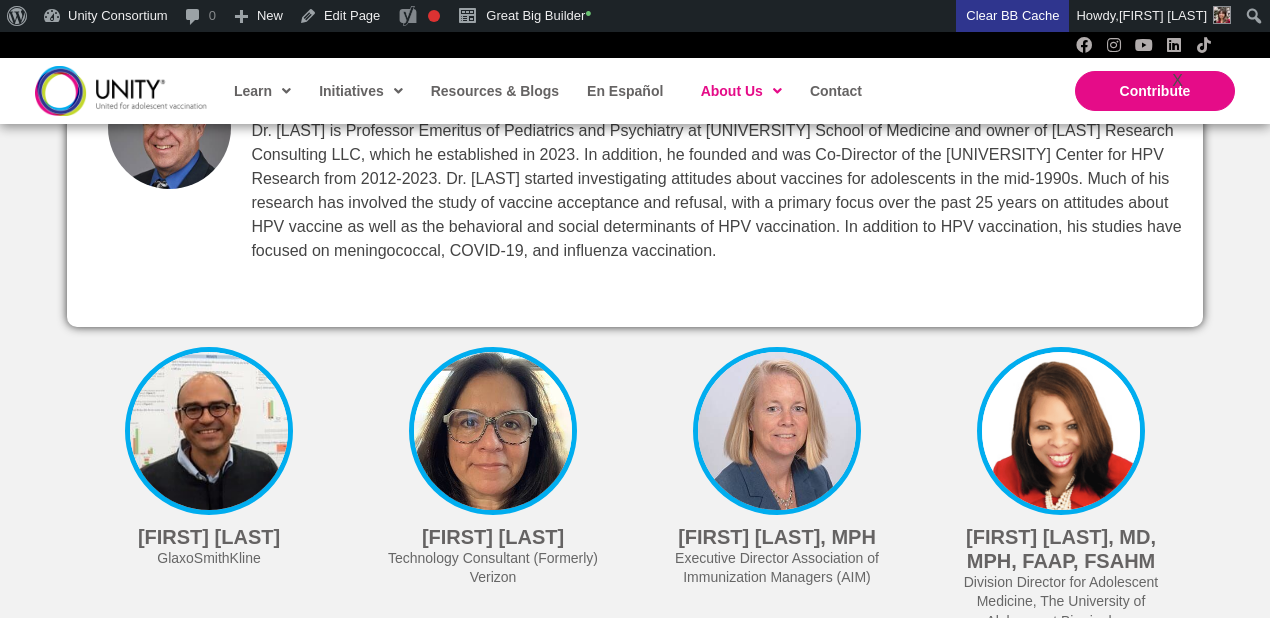 click on "[FIRST] [LAST], PhD
Emeritus, [ORGANIZATION] School of Medicine
Dr. [LAST] is Professor Emeritus of Pediatrics and Psychiatry at [ORGANIZATION] School of Medicine and owner of [ORGANIZATION] Research Consulting LLC, which he established in 2023. In addition, he founded and was Co-Director of the [ORGANIZATION]-[ORGANIZATION] Center for HPV Research from 2012-2023. Dr. [LAST] started investigating attitudes about vaccines for adolescents in the mid-1990s. Much of his research has involved the study of vaccine acceptance and refusal, with a primary focus over the past 25 years on attitudes about HPV vaccine as well as the behavioral and social determinants of HPV vaccination. In addition to HPV vaccination, his studies have focused on meningococcal, COVID-19, and influenza vaccination." at bounding box center [493, 186] 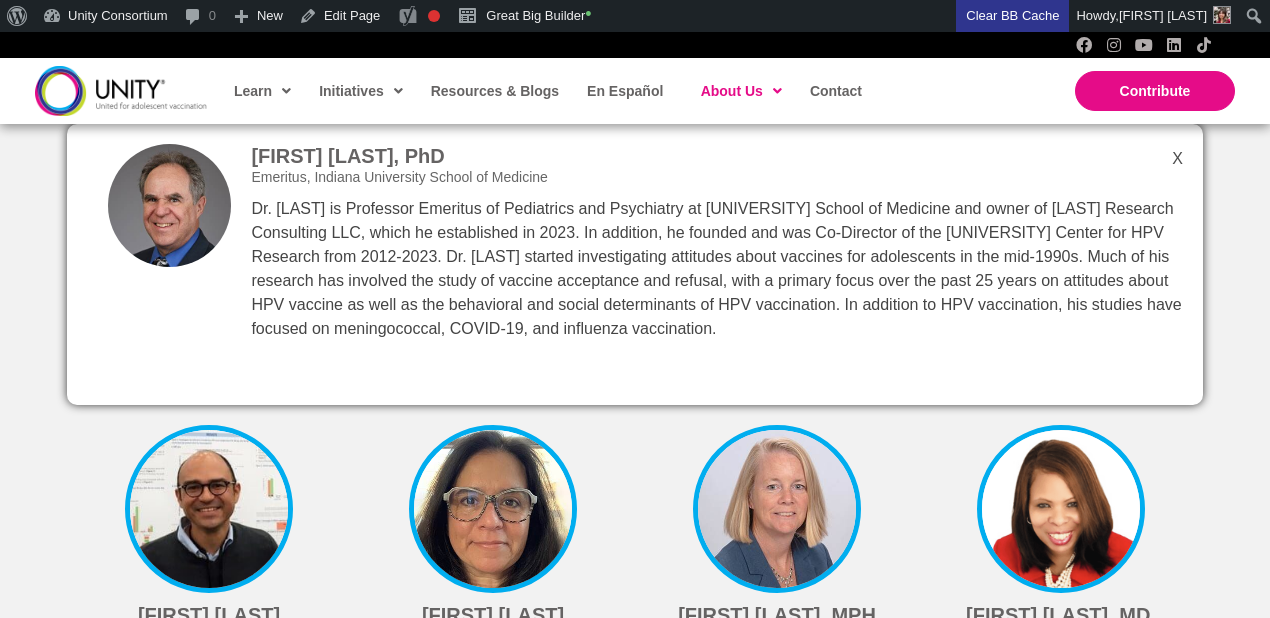 scroll, scrollTop: 4855, scrollLeft: 0, axis: vertical 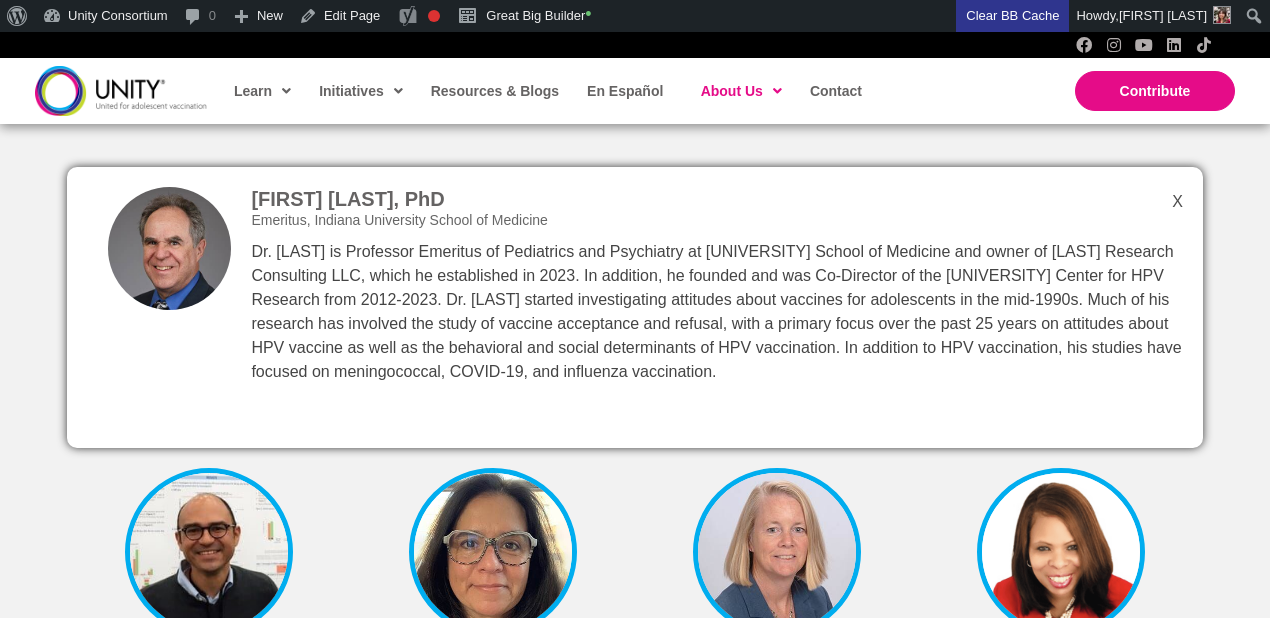 drag, startPoint x: 240, startPoint y: 248, endPoint x: 1065, endPoint y: 402, distance: 839.25024 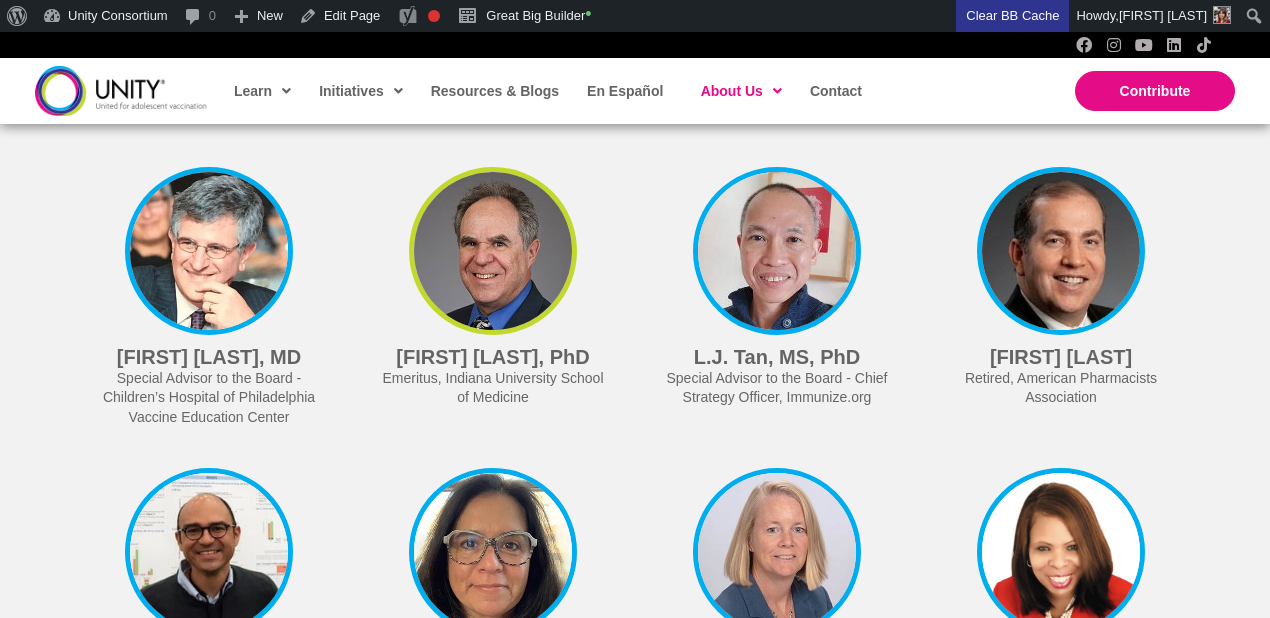 click at bounding box center (493, 251) 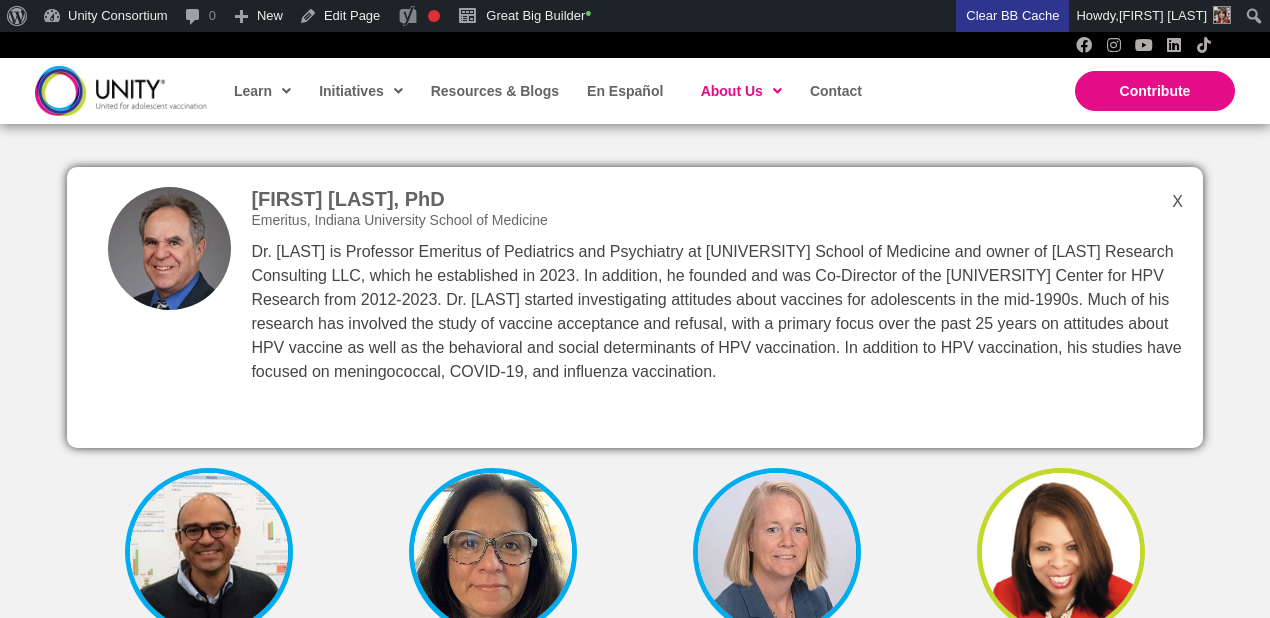 click on "Tamera Coyne-Beasley, MD, MPH, FAAP, FSAHM
Division Director for Adolescent Medicine, The University of Alabama at Birmingham" at bounding box center [1061, 620] 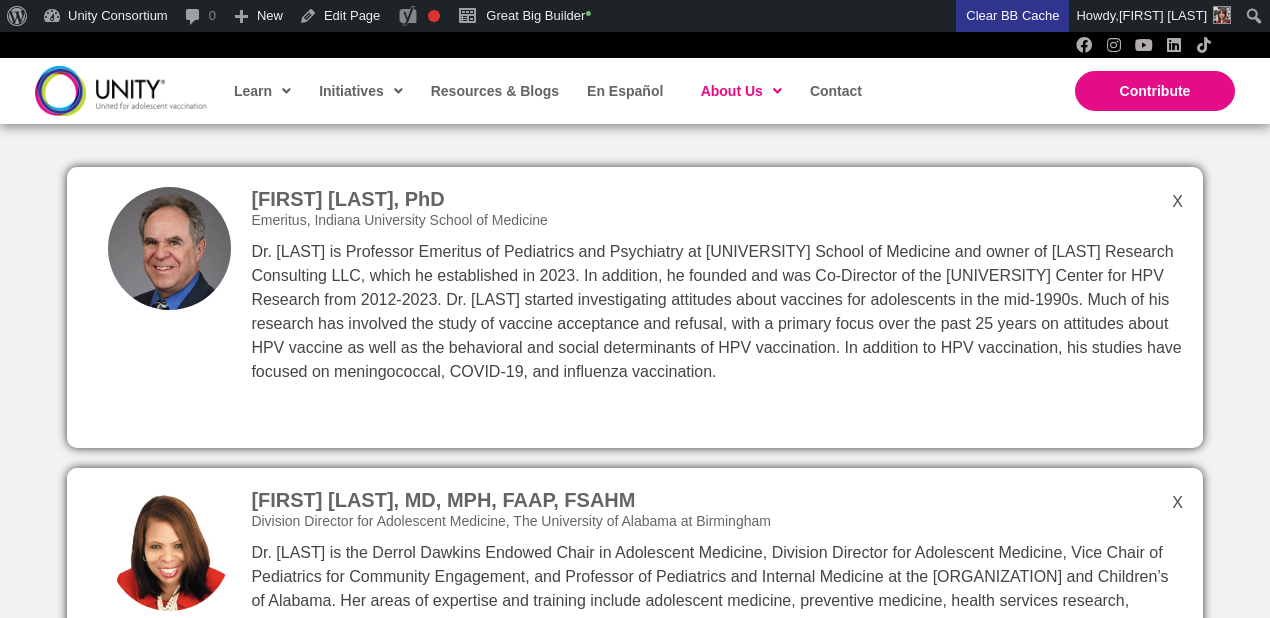 click on "Tamera Coyne-Beasley, MD, MPH, FAAP, FSAHM
Division Director for Adolescent Medicine, The University of Alabama at Birmingham" at bounding box center [635, 598] 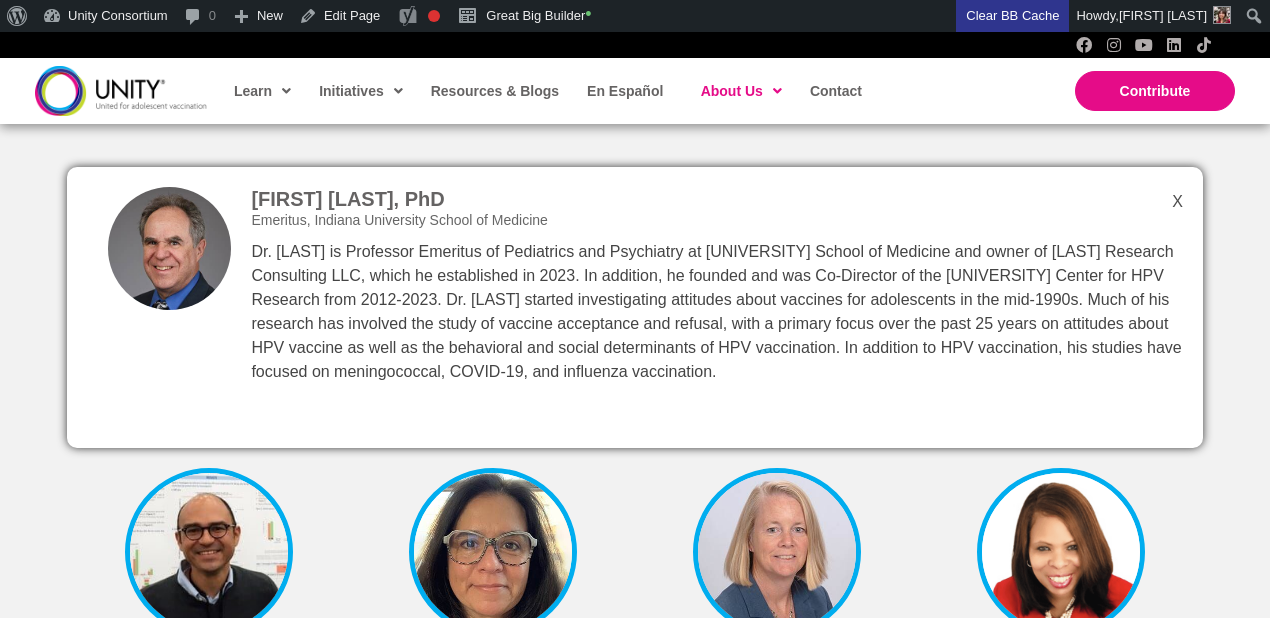 drag, startPoint x: 1057, startPoint y: 381, endPoint x: 253, endPoint y: 206, distance: 822.825 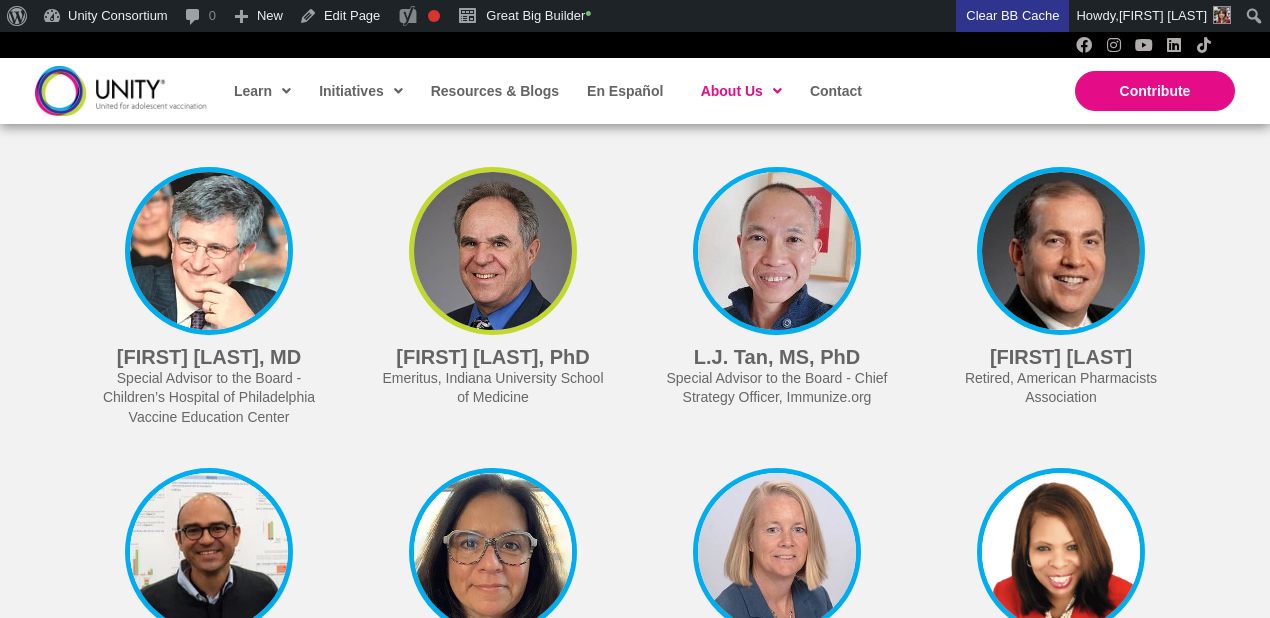 copy on "[FIRST] [LAST], PhD
Emeritus, [ORGANIZATION] School of Medicine
Dr. [LAST] is Professor Emeritus of Pediatrics and Psychiatry at [ORGANIZATION] School of Medicine and owner of [ORGANIZATION] Research Consulting LLC, which he established in 2023. In addition, he founded and was Co-Director of the [ORGANIZATION]-[ORGANIZATION] Center for HPV Research from 2012-2023. Dr. [LAST] started investigating attitudes about vaccines for adolescents in the mid-1990s. Much of his research has involved the study of vaccine acceptance and refusal, with a primary focus over the past 25 years on attitudes about HPV vaccine as well as the behavioral and social determinants of HPV vaccination. In addition to HPV vaccination, his studies have focused on meningococcal, COVID-19, and influenza vaccination." 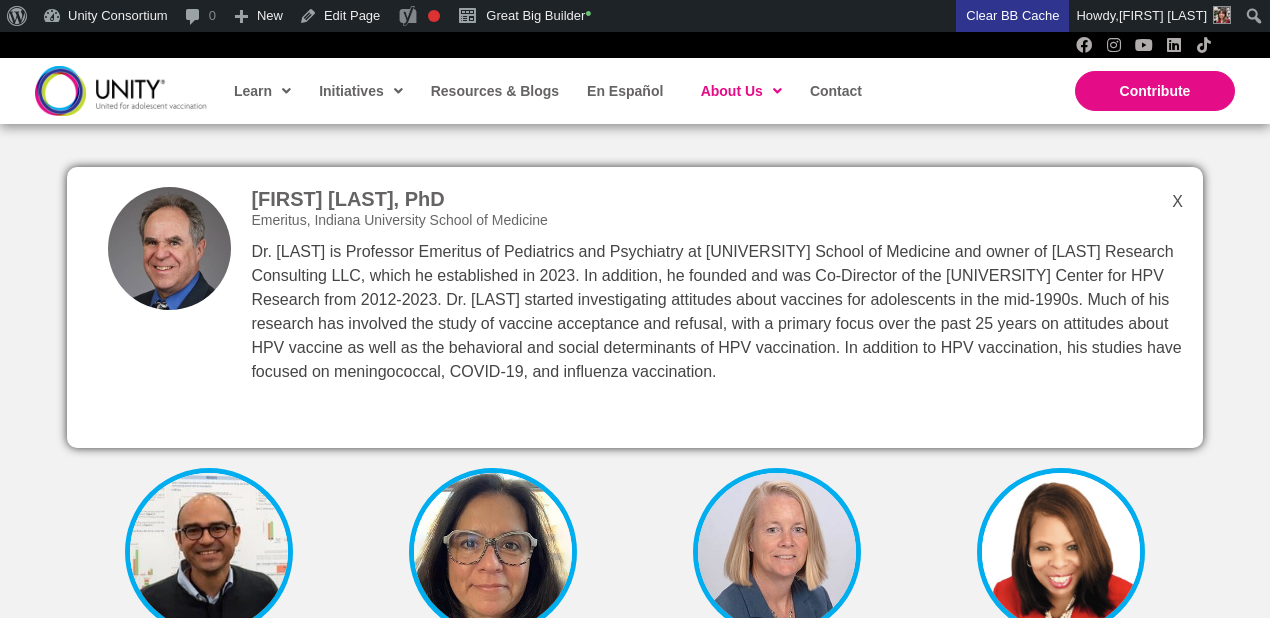 copy on "[FIRST] [LAST], PhD
Emeritus, [ORGANIZATION] School of Medicine
Dr. [LAST] is Professor Emeritus of Pediatrics and Psychiatry at [ORGANIZATION] School of Medicine and owner of [ORGANIZATION] Research Consulting LLC, which he established in 2023. In addition, he founded and was Co-Director of the [ORGANIZATION]-[ORGANIZATION] Center for HPV Research from 2012-2023. Dr. [LAST] started investigating attitudes about vaccines for adolescents in the mid-1990s. Much of his research has involved the study of vaccine acceptance and refusal, with a primary focus over the past 25 years on attitudes about HPV vaccine as well as the behavioral and social determinants of HPV vaccination. In addition to HPV vaccination, his studies have focused on meningococcal, COVID-19, and influenza vaccination." 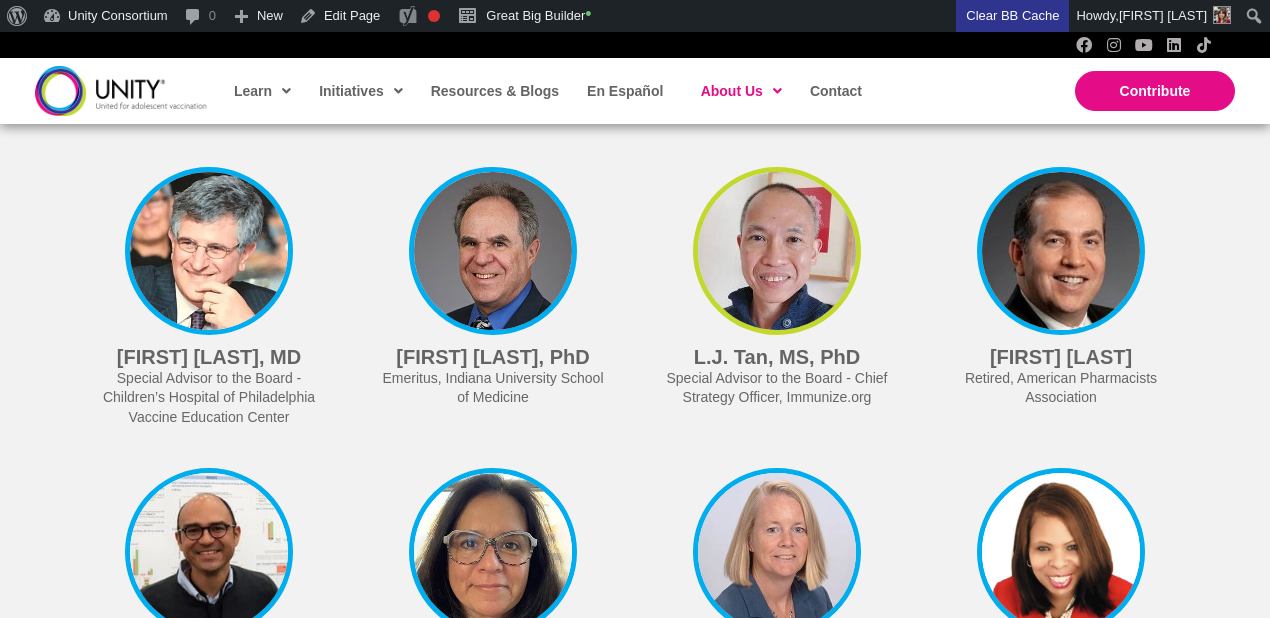 click at bounding box center [777, 251] 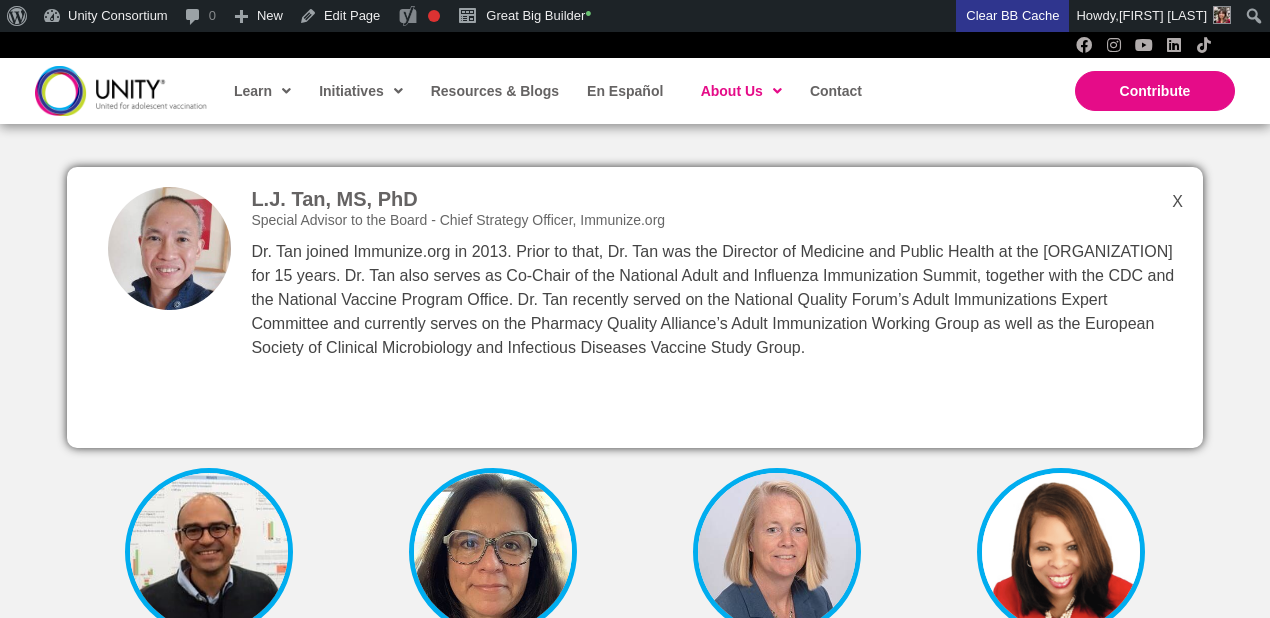 drag, startPoint x: 892, startPoint y: 361, endPoint x: 249, endPoint y: 202, distance: 662.36694 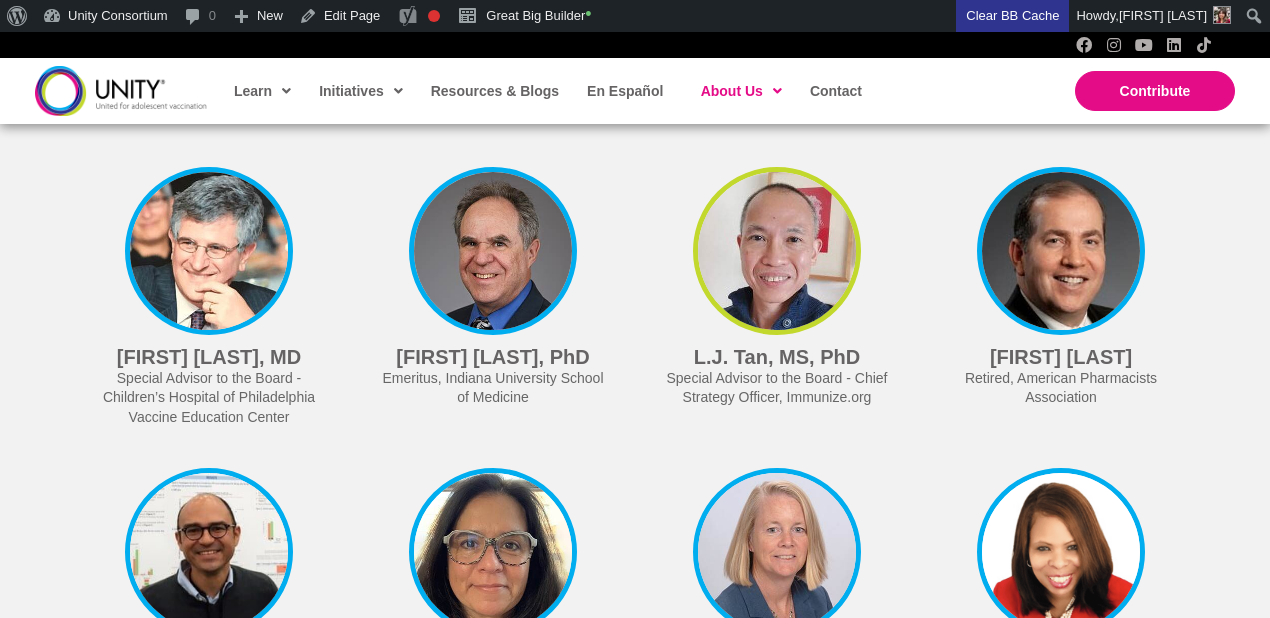 copy on "[FIRST]. [LAST], MS, PhD
Special Advisor to the Board - Chief Strategy Officer, Immunize.org
Dr. [LAST] joined Immunize.org in 2013. Prior to that, Dr. [LAST] was the Director of Medicine and Public Health at the American Medical Association for 15 years. Dr. [LAST] also serves as Co-Chair of the National Adult and Influenza Immunization Summit, together with the CDC and the National Vaccine Program Office. Dr. [LAST] recently served on the National Quality Forum’s Adult Immunizations Expert Committee and currently serves on the Pharmacy Quality Alliance’s Adult Immunization Working Group as well as the European Society of Clinical Microbiology and Infectious Diseases Vaccine Study Group." 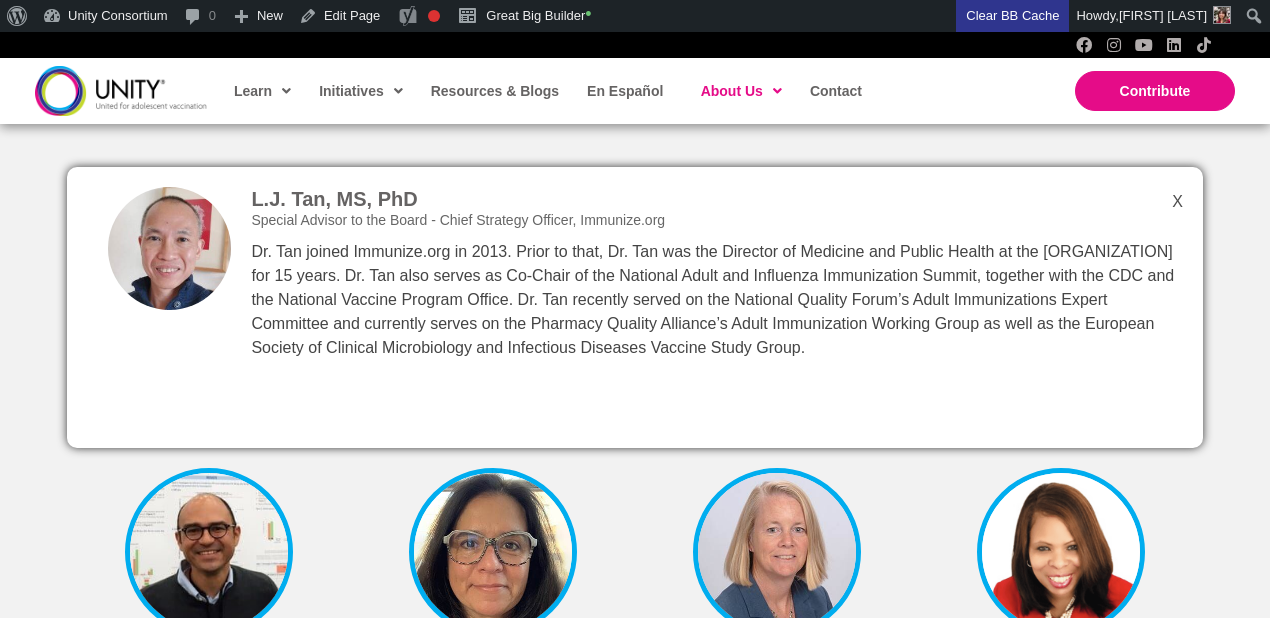 drag, startPoint x: 902, startPoint y: 358, endPoint x: 244, endPoint y: 202, distance: 676.2396 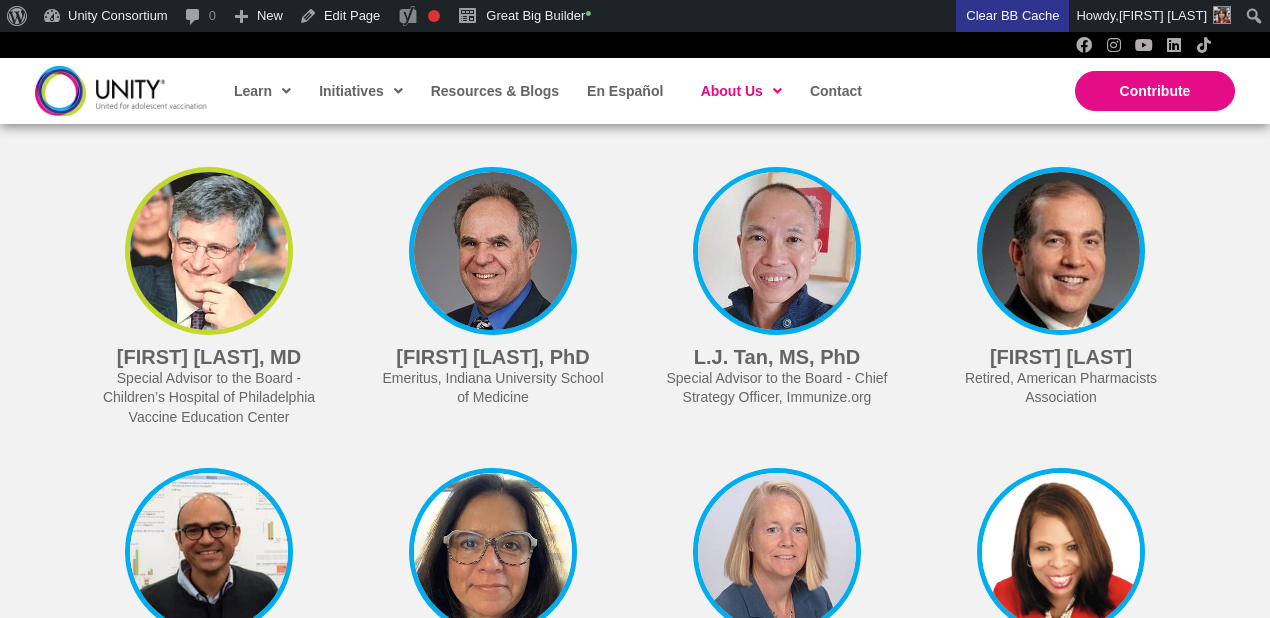 copy on "[FIRST]. [LAST], MS, PhD
Special Advisor to the Board - Chief Strategy Officer, Immunize.org
Dr. [LAST] joined Immunize.org in 2013. Prior to that, Dr. [LAST] was the Director of Medicine and Public Health at the American Medical Association for 15 years. Dr. [LAST] also serves as Co-Chair of the National Adult and Influenza Immunization Summit, together with the CDC and the National Vaccine Program Office. Dr. [LAST] recently served on the National Quality Forum’s Adult Immunizations Expert Committee and currently serves on the Pharmacy Quality Alliance’s Adult Immunization Working Group as well as the European Society of Clinical Microbiology and Infectious Diseases Vaccine Study Group." 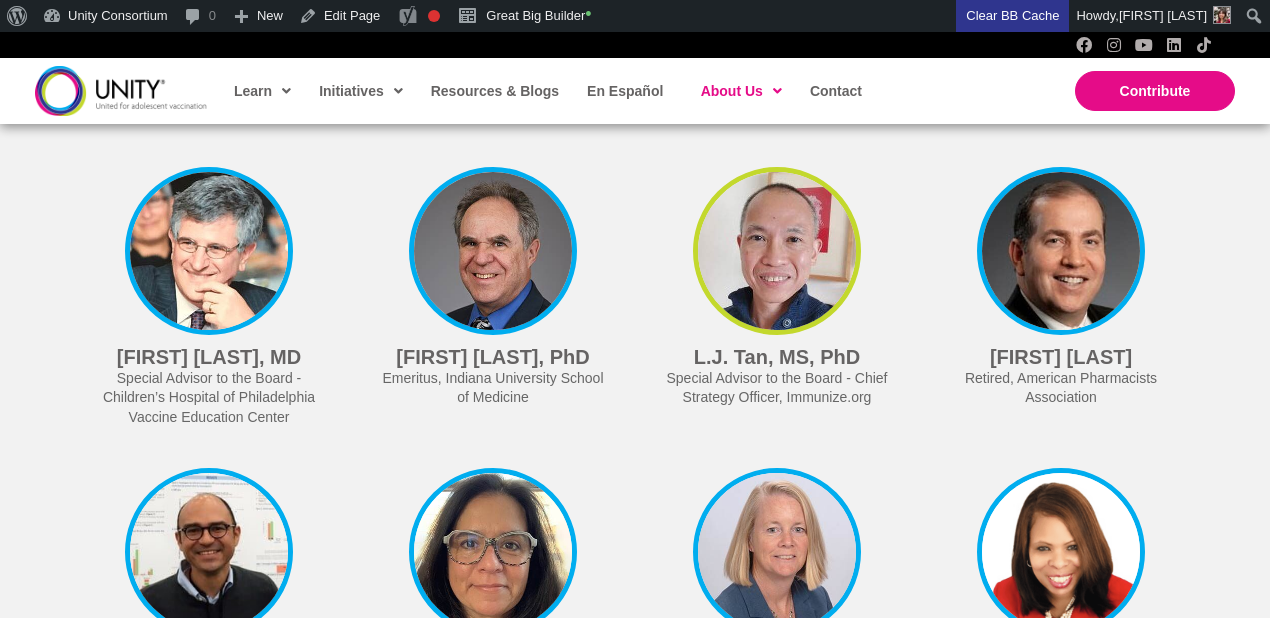 click at bounding box center (777, 251) 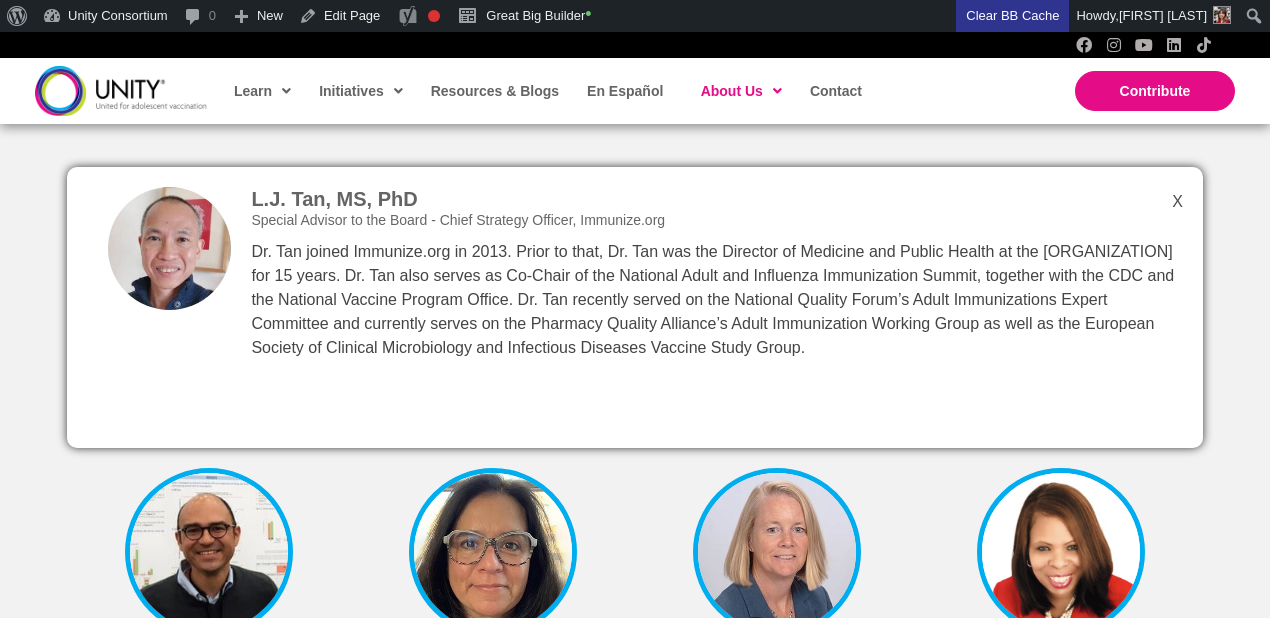 copy on "[FIRST]. [LAST], MS, PhD
Special Advisor to the Board - Chief Strategy Officer, Immunize.org
Dr. [LAST] joined Immunize.org in 2013. Prior to that, Dr. [LAST] was the Director of Medicine and Public Health at the American Medical Association for 15 years. Dr. [LAST] also serves as Co-Chair of the National Adult and Influenza Immunization Summit, together with the CDC and the National Vaccine Program Office. Dr. [LAST] recently served on the National Quality Forum’s Adult Immunizations Expert Committee and currently serves on the Pharmacy Quality Alliance’s Adult Immunization Working Group as well as the European Society of Clinical Microbiology and Infectious Diseases Vaccine Study Group." 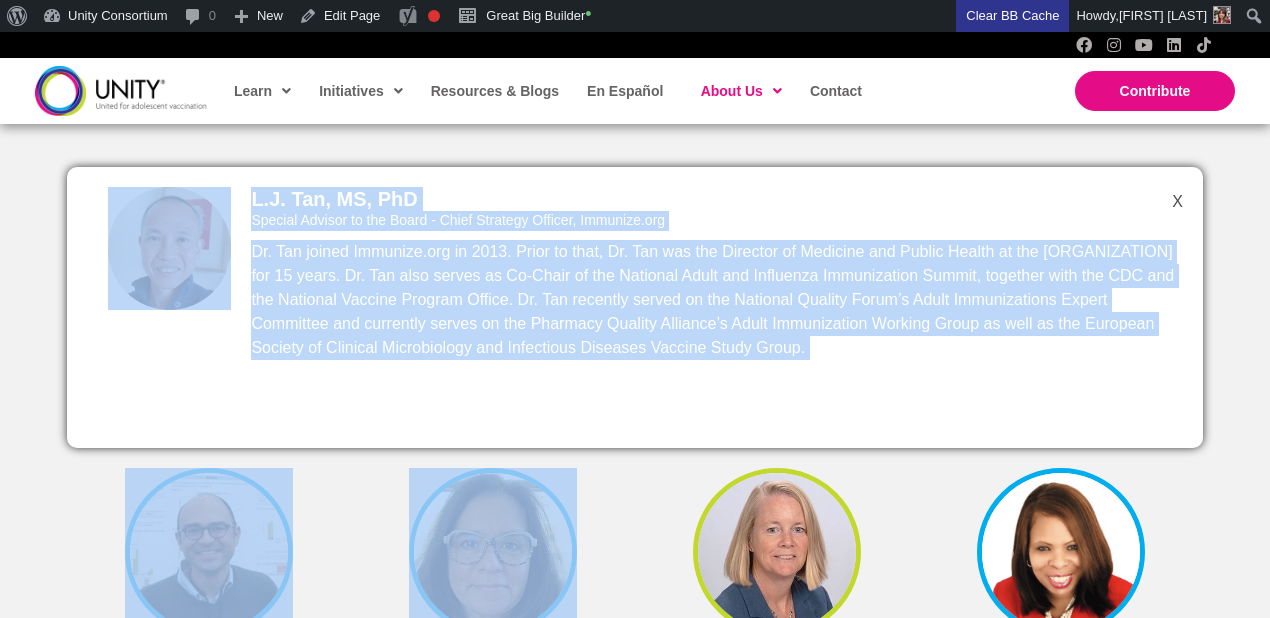 click on "UNITY Leadership
= click to view bio
Board of Directors
[FIRST] [LAST], MD
Special Advisor to the Board - Children’s Hospital of Philadelphia Vaccine Education Center
[FIRST] [LAST], PhD
Emeritus, [UNIVERSITY] School of Medicine
L.J. Tan, MS, PhD" at bounding box center (635, 896) 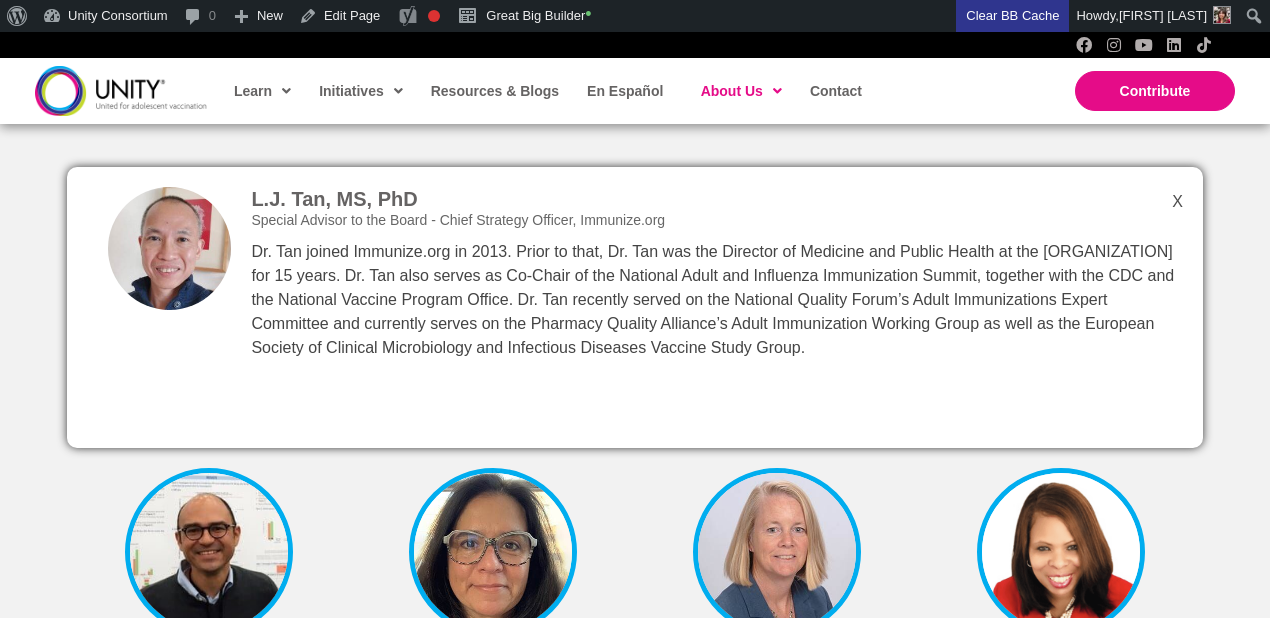 click on "[FIRST]. [LAST], MS, PhD
Special Advisor to the Board - Chief Strategy Officer, Immunize.org
Dr. [LAST] joined Immunize.org in 2013. Prior to that, Dr. [LAST] was the Director of Medicine and Public Health at the American Medical Association for 15 years. Dr. [LAST] also serves as Co-Chair of the National Adult and Influenza Immunization Summit, together with the CDC and the National Vaccine Program Office. Dr. [LAST] recently served on the National Quality Forum’s Adult Immunizations Expert Committee and currently serves on the Pharmacy Quality Alliance’s Adult Immunization Working Group as well as the European Society of Clinical Microbiology and Infectious Diseases Vaccine Study Group." at bounding box center [635, 307] 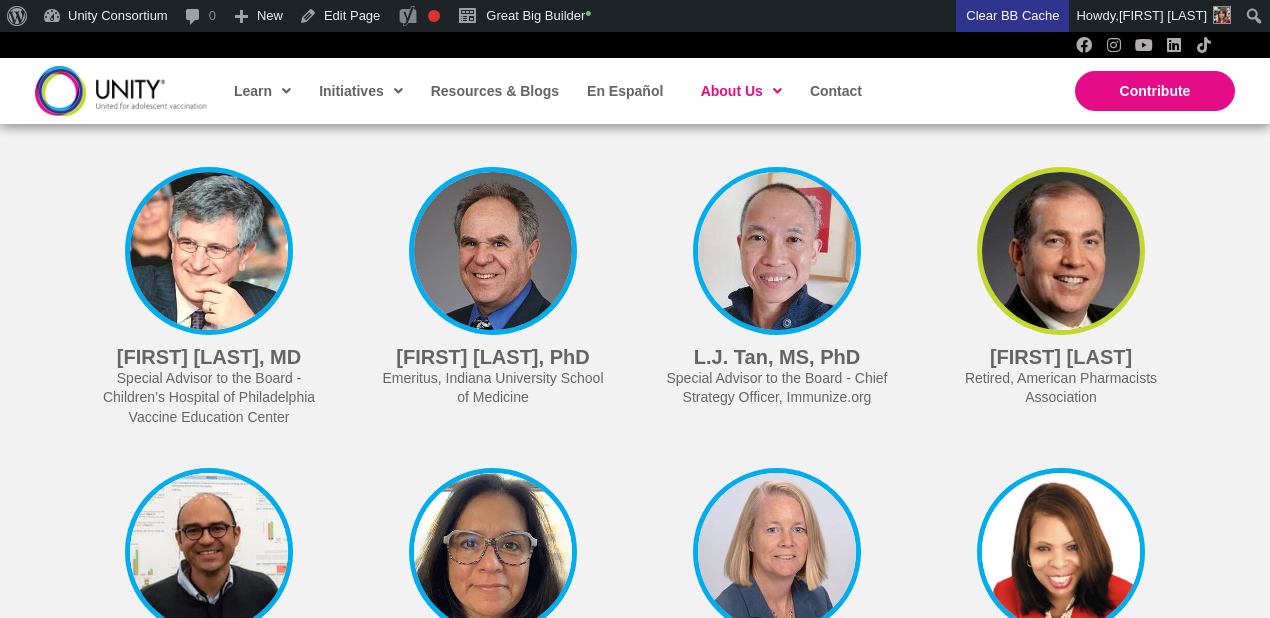 click at bounding box center [1061, 251] 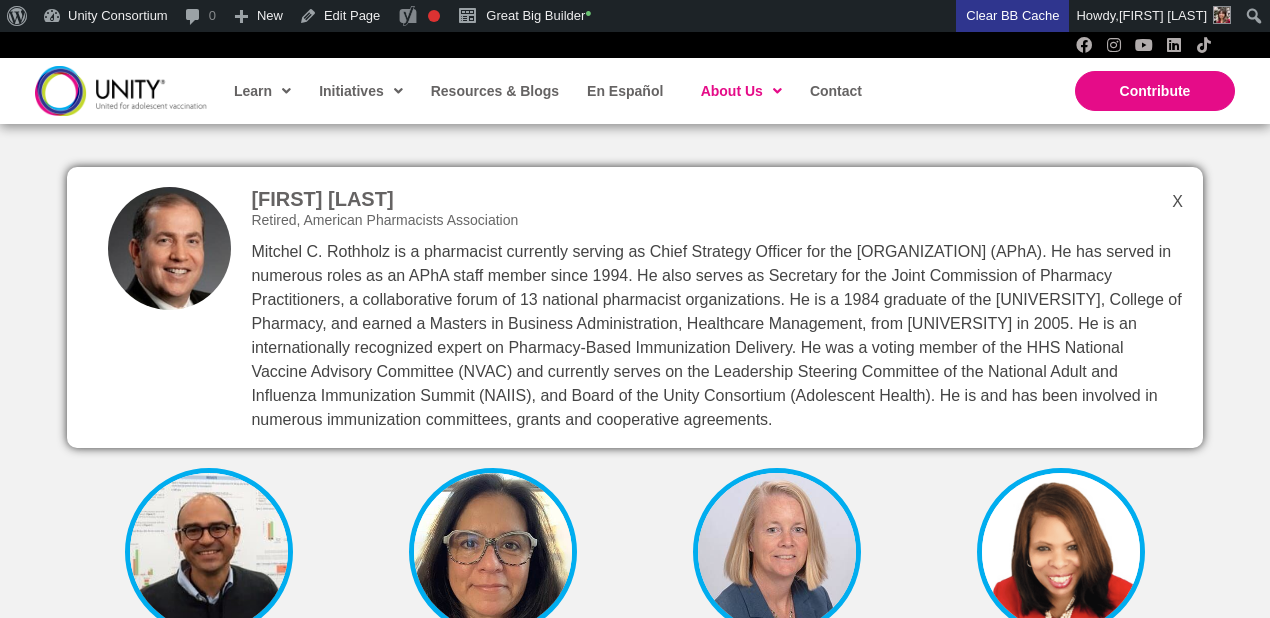 drag, startPoint x: 836, startPoint y: 434, endPoint x: 253, endPoint y: 197, distance: 629.3314 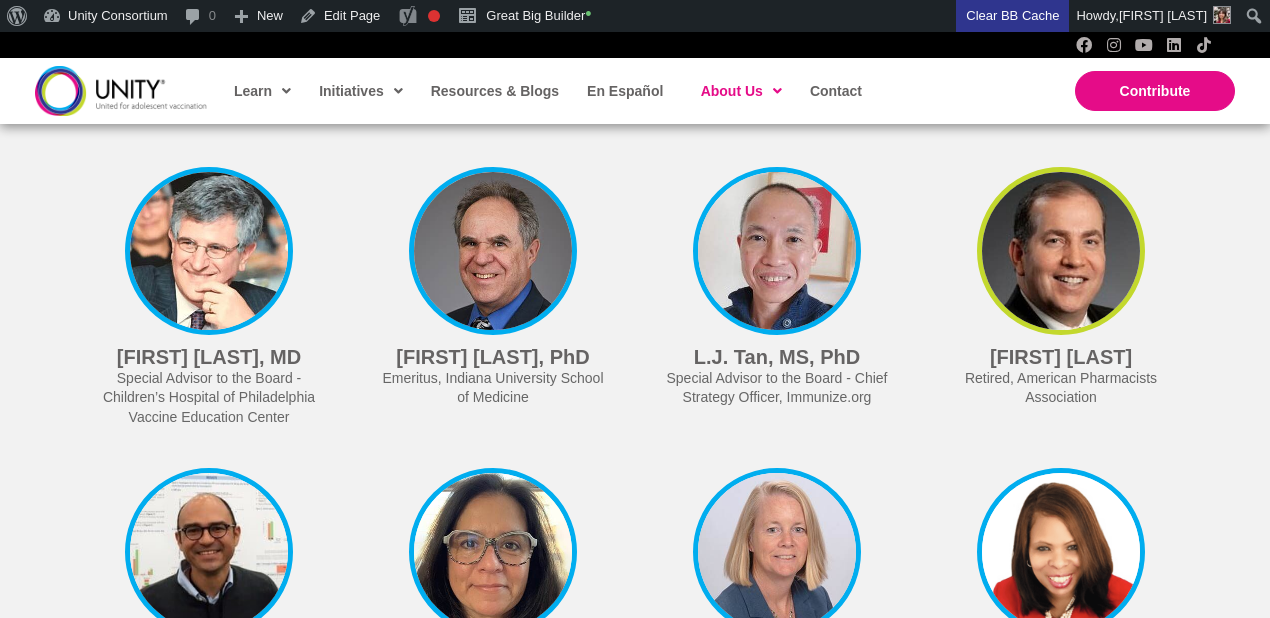 copy on "[FIRST] [LAST]
Retired, [ORGANIZATION]
Mitchel C. Rothholz is a pharmacist currently serving as Chief Strategy Officer for the [ORGANIZATION] (APhA). He has served in numerous roles as an APhA staff member since 1994. He also serves as Secretary for the Joint Commission of Pharmacy Practitioners, a collaborative forum of 13 national pharmacist organizations. He is a 1984 graduate of the [UNIVERSITY], College of Pharmacy, and earned a Masters in Business Administration, Healthcare Management, from [UNIVERSITY] in 2005. He is an internationally recognized expert on Pharmacy-Based Immunization Delivery. He was a voting member of the HHS National Vaccine Advisory Committee (NVAC) and currently serves on the Leadership Steering Committee of the National Adult and Influenza Immunization Summit (NAIIS), and Board of the Unity Consortium (Adolescent Health). He is and has been involved in numerous immunization co..." 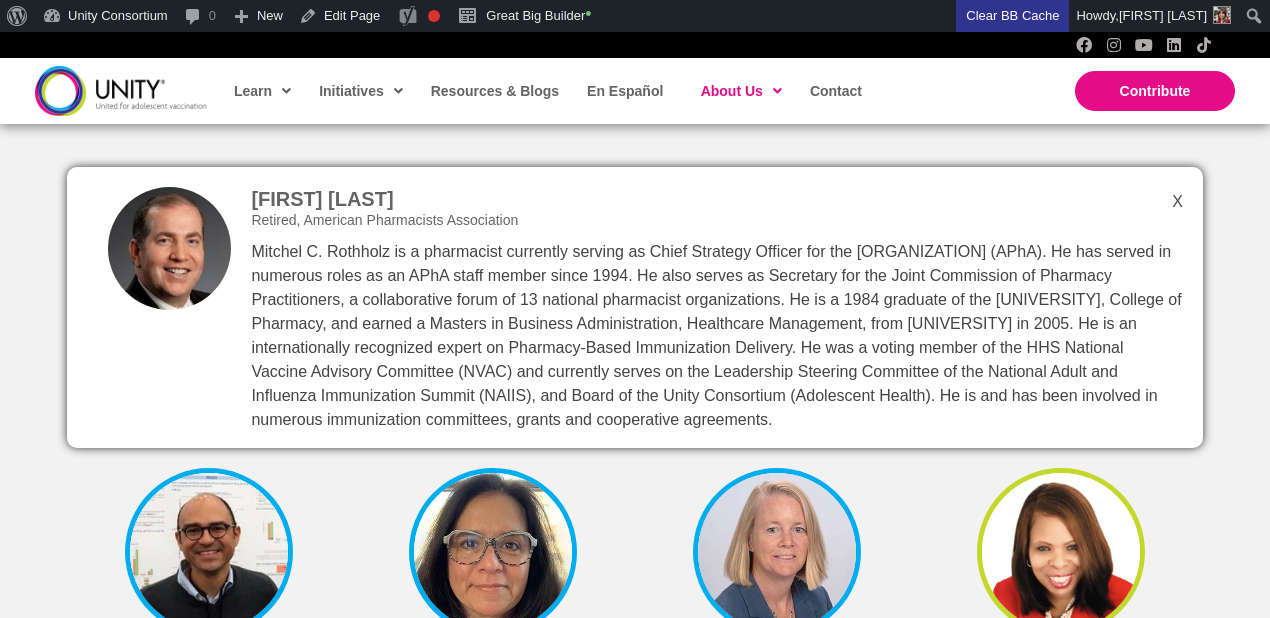 click on "Tamera Coyne-Beasley, MD, MPH, FAAP, FSAHM
Division Director for Adolescent Medicine, The University of Alabama at Birmingham" at bounding box center [1061, 620] 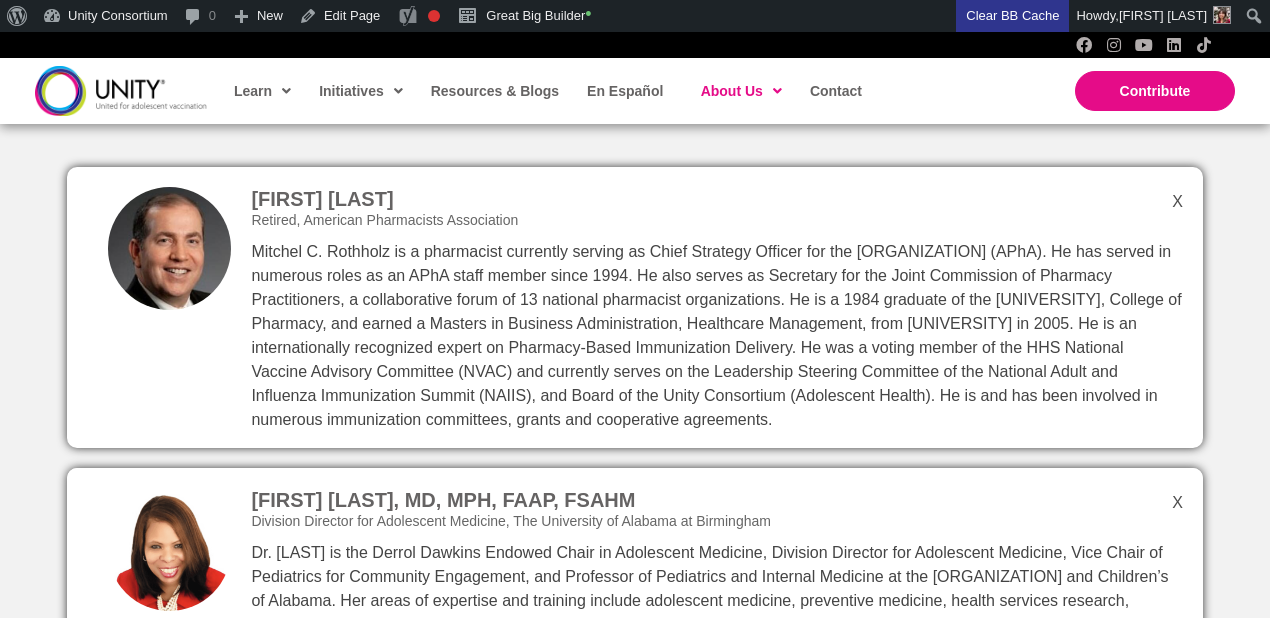 click on "[FIRST] [LAST]
Retired, [ORGANIZATION]" at bounding box center [635, 307] 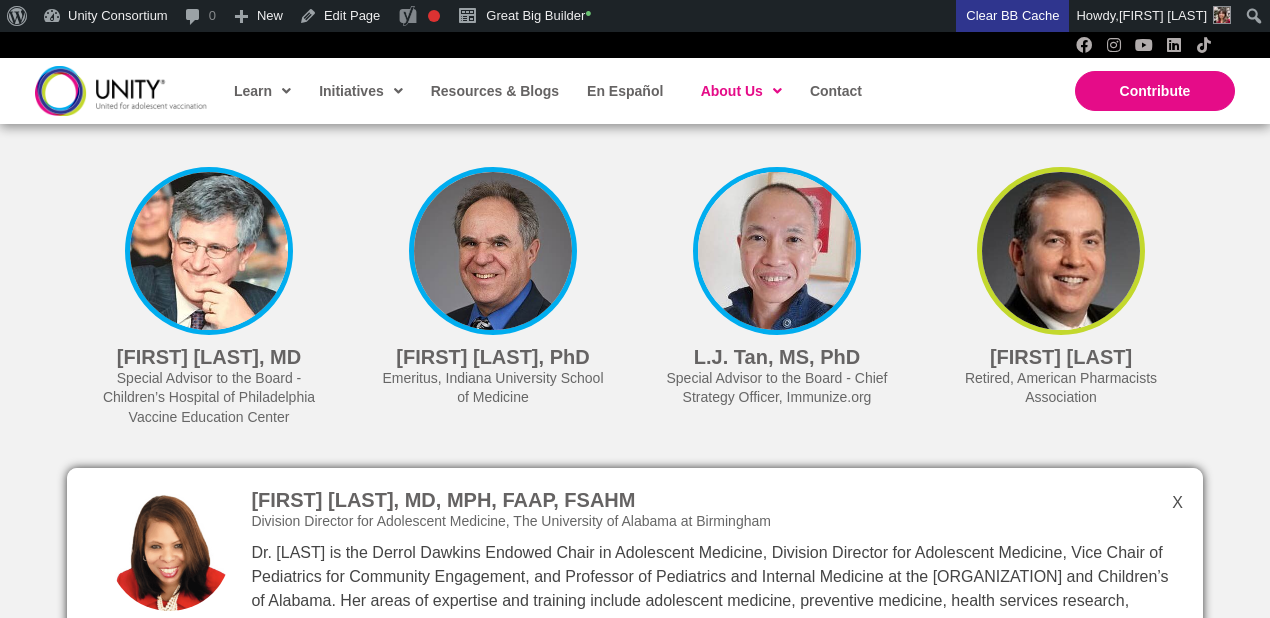 click at bounding box center (1061, 251) 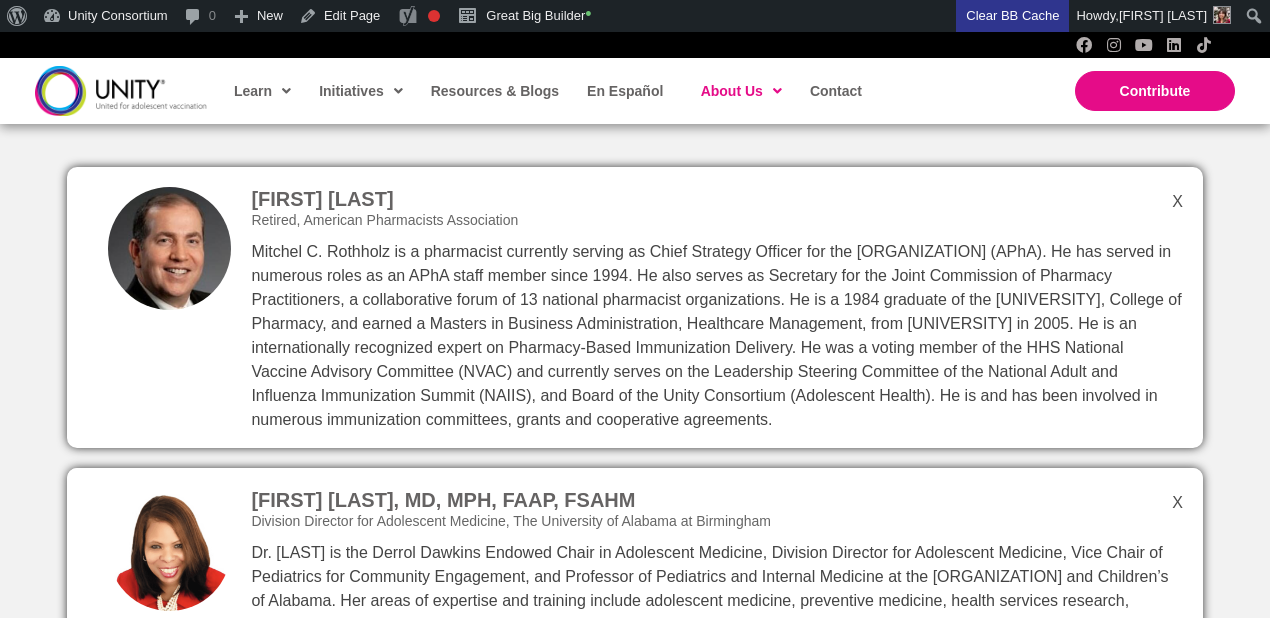 click on "Tamera Coyne-Beasley, MD, MPH, FAAP, FSAHM
Division Director for Adolescent Medicine, The University of Alabama at Birmingham" at bounding box center [635, 598] 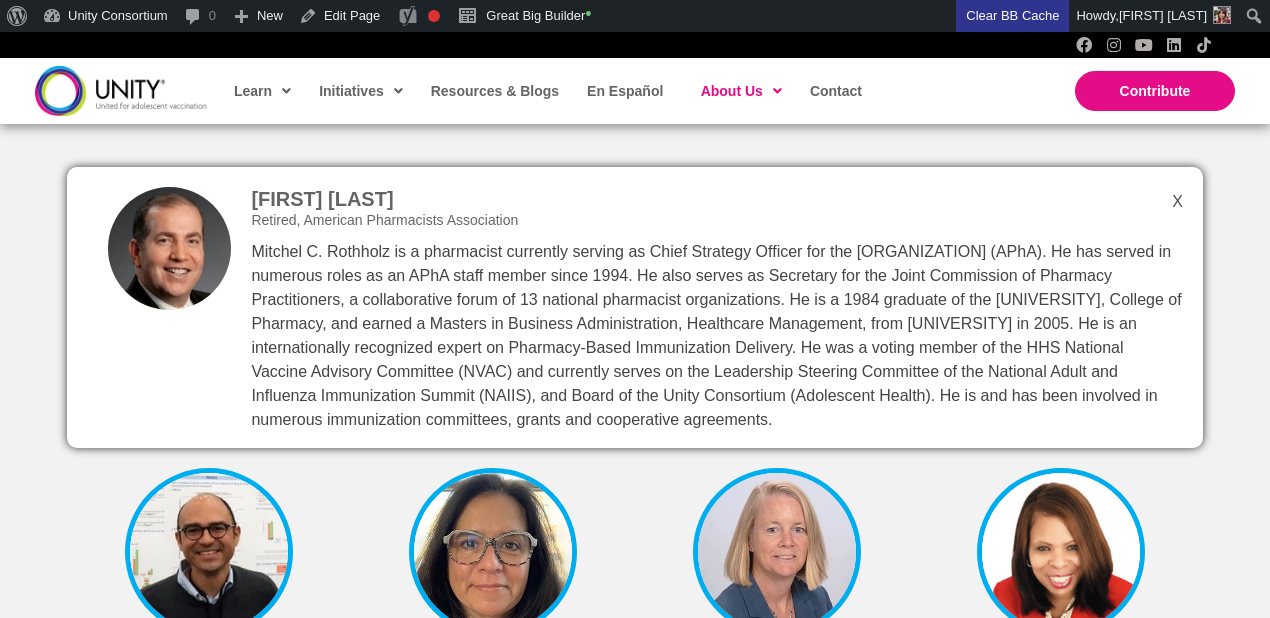 drag, startPoint x: 800, startPoint y: 414, endPoint x: 250, endPoint y: 205, distance: 588.37146 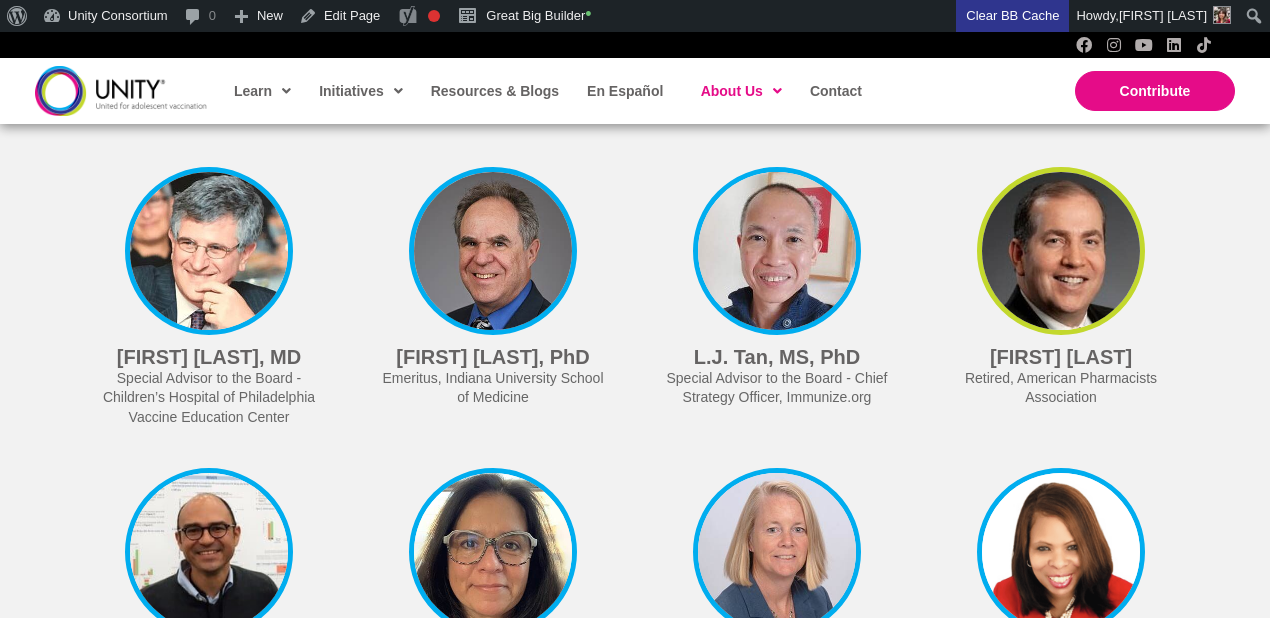 click at bounding box center (1061, 251) 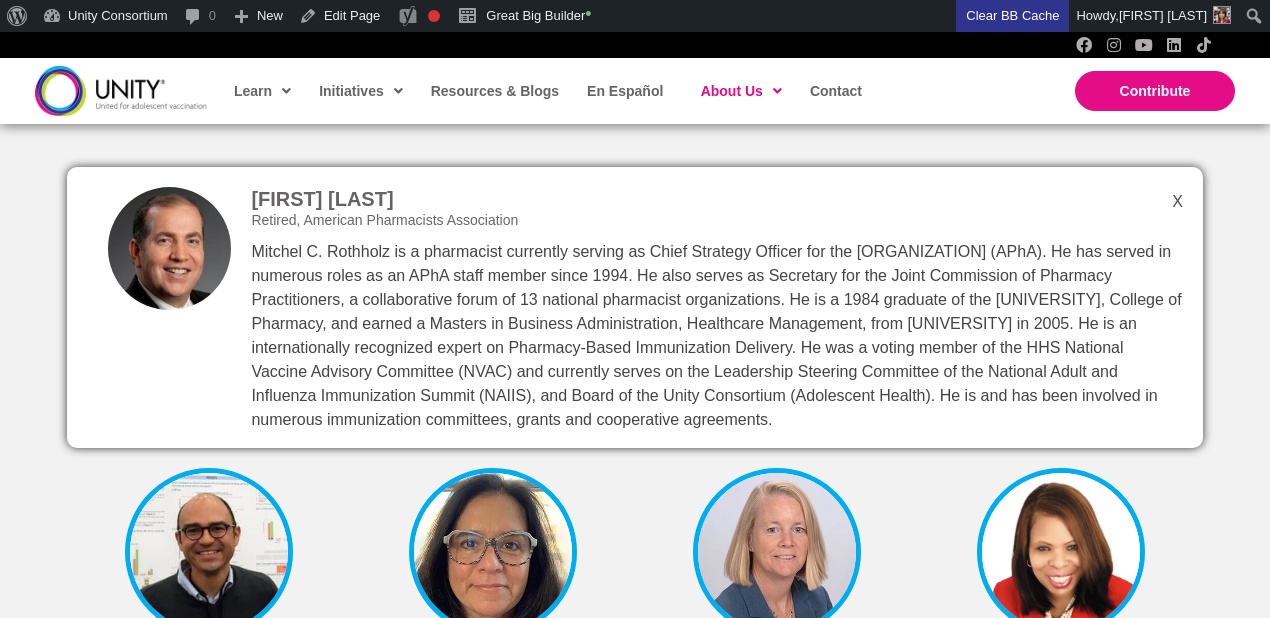 click on "[FIRST]. [LAST], MS, PhD
Special Advisor to the Board - Chief Strategy Officer, Immunize.org
Dr. [LAST] joined Immunize.org in 2013. Prior to that, Dr. [LAST] was the Director of Medicine and Public Health at the American Medical Association for 15 years. Dr. [LAST] also serves as Co-Chair of the National Adult and Influenza Immunization Summit, together with the CDC and the National Vaccine Program Office. Dr. [LAST] recently served on the National Quality Forum’s Adult Immunizations Expert Committee and currently serves on the Pharmacy Quality Alliance’s Adult Immunization Working Group as well as the European Society of Clinical Microbiology and Infectious Diseases Vaccine Study Group." at bounding box center [777, 307] 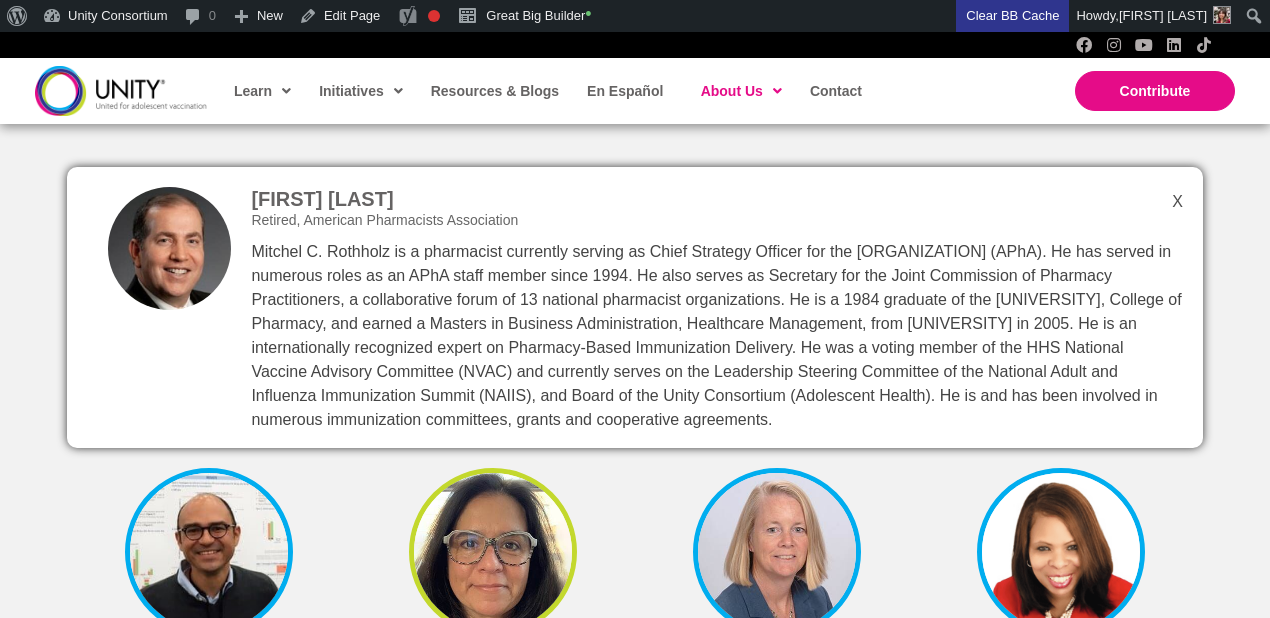click on "[FIRST] [LAST]
Technology Consultant (Formerly) [COMPANY]
[FIRST] is a strategic product management and marketing consultant with a successful 20+ year track record in the technology sector working with both start-ups and established growth-oriented companies as well as strategic partnerships. She also has a 10+ year background in healthcare technology. Her passion is innovation and disrupting markets." at bounding box center [493, 598] 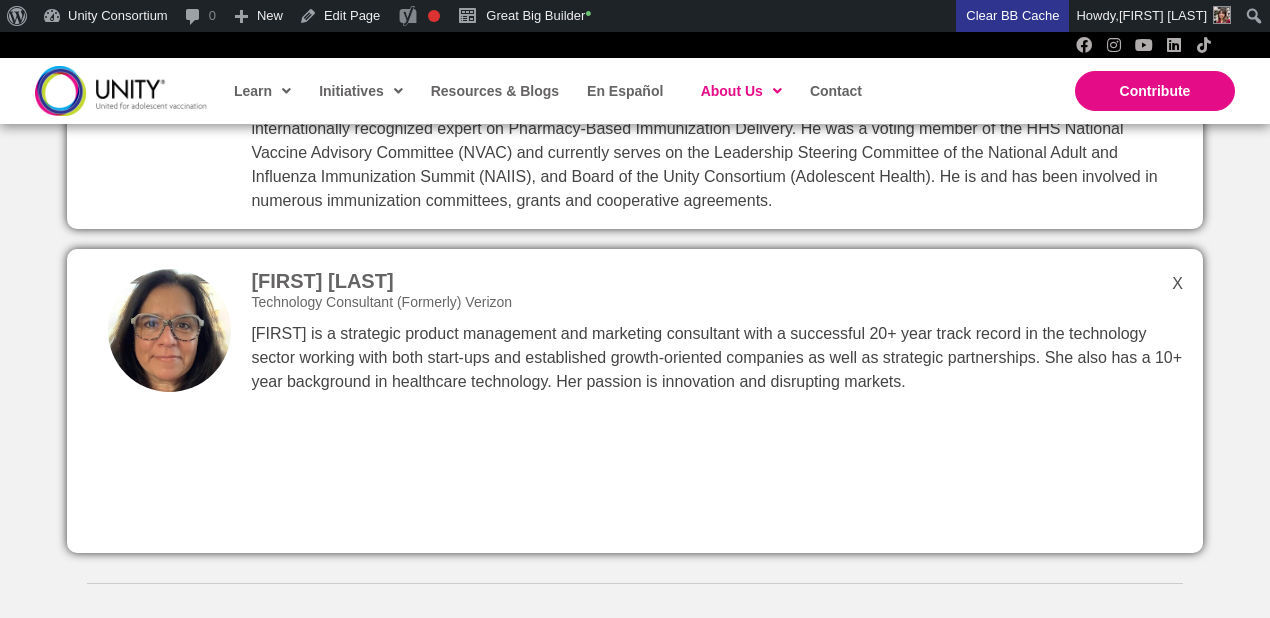 scroll, scrollTop: 5075, scrollLeft: 0, axis: vertical 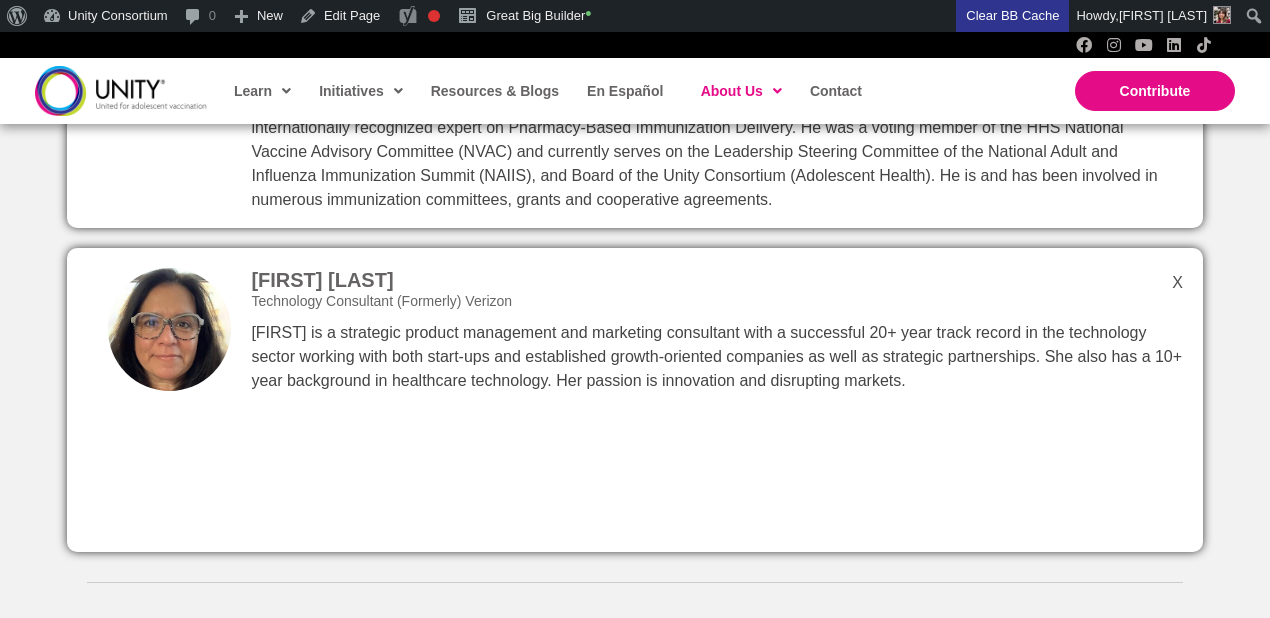 click on "[FIRST] [LAST]
Technology Consultant (Formerly) [COMPANY]
[FIRST] is a strategic product management and marketing consultant with a successful 20+ year track record in the technology sector working with both start-ups and established growth-oriented companies as well as strategic partnerships. She also has a 10+ year background in healthcare technology. Her passion is innovation and disrupting markets." at bounding box center (635, 400) 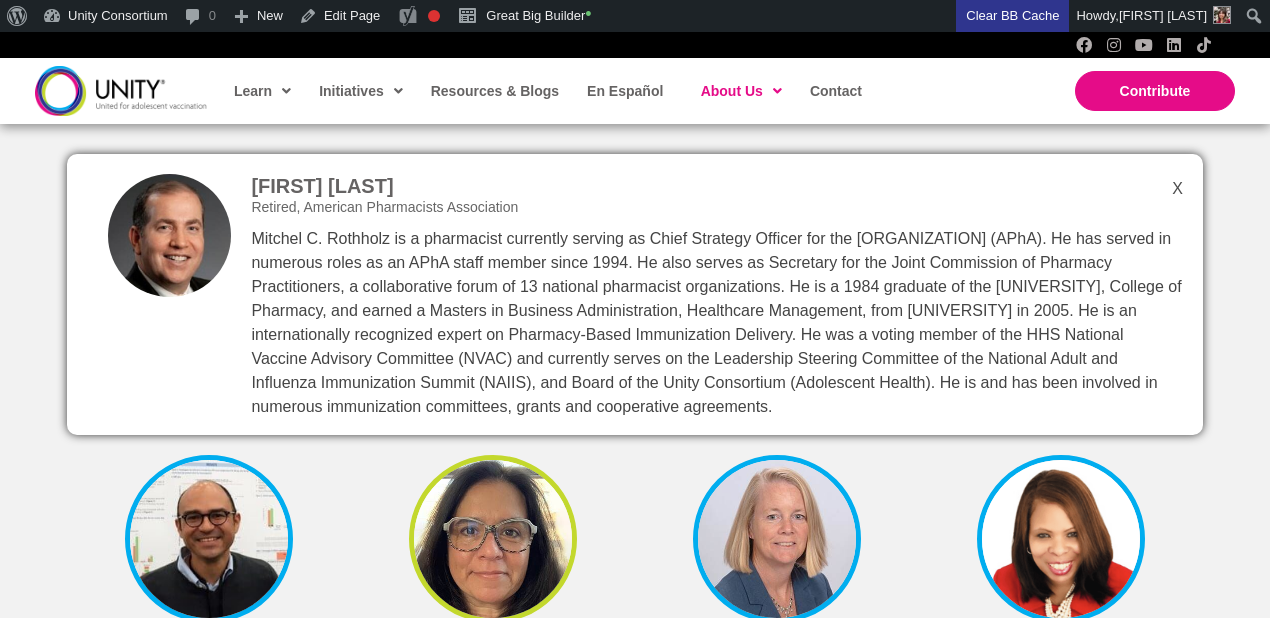 scroll, scrollTop: 4866, scrollLeft: 0, axis: vertical 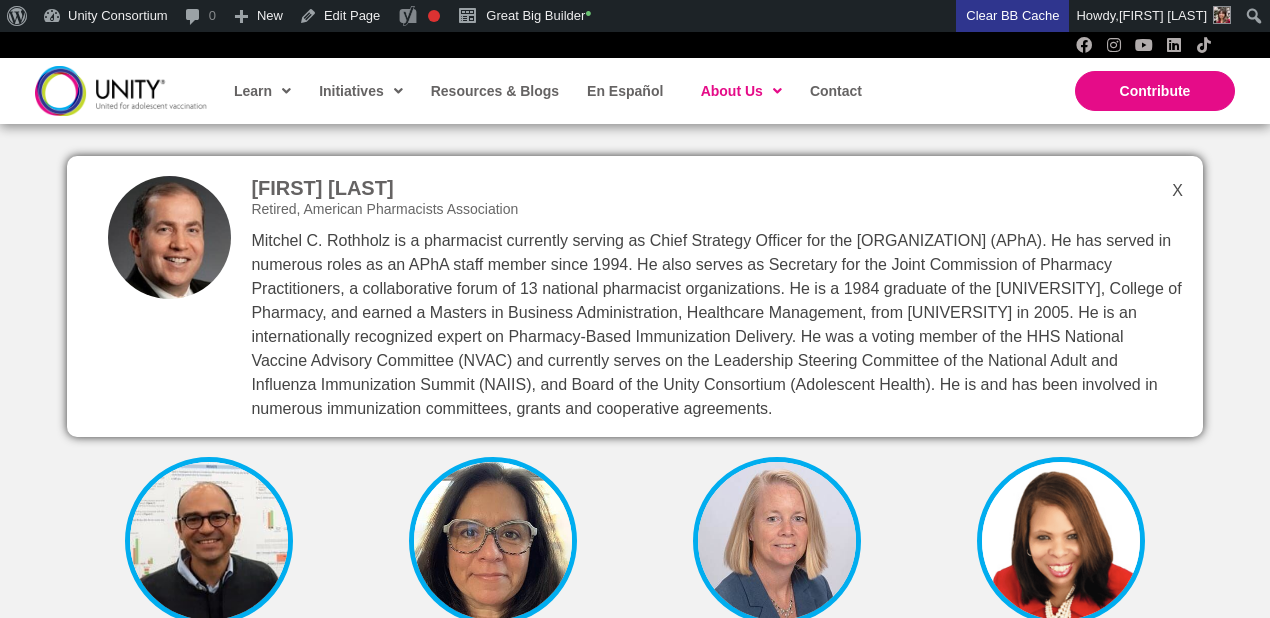 click on "[FIRST] [LAST]
Retired, [ORGANIZATION]" at bounding box center (635, 296) 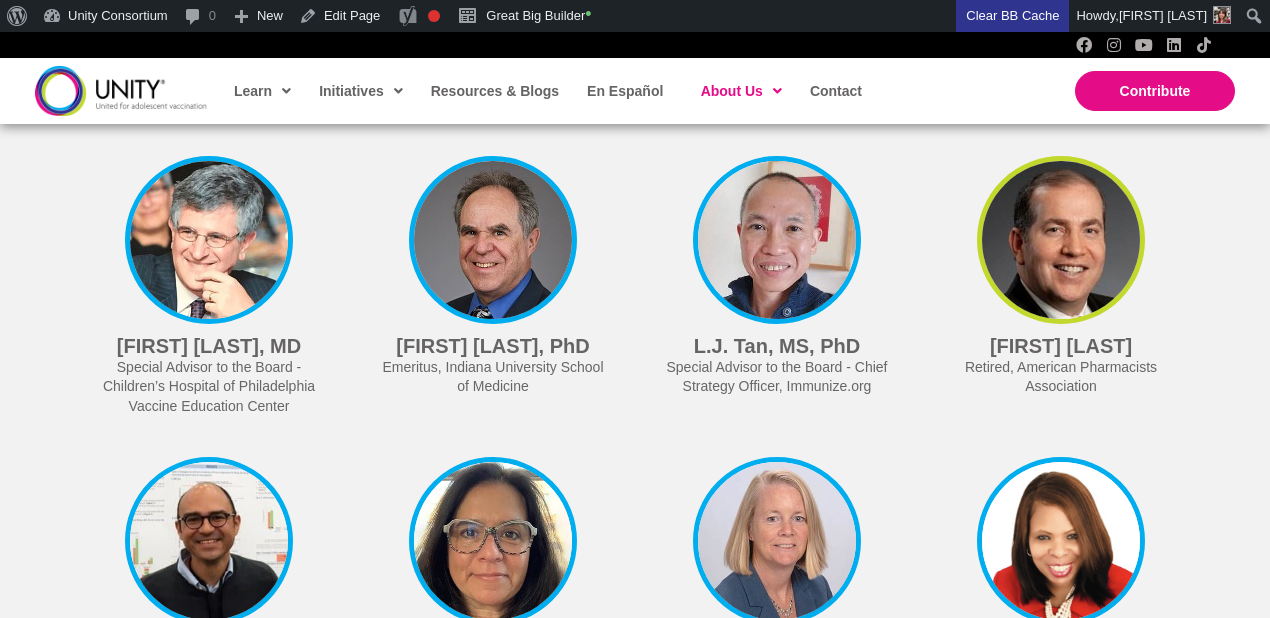 scroll, scrollTop: 5132, scrollLeft: 0, axis: vertical 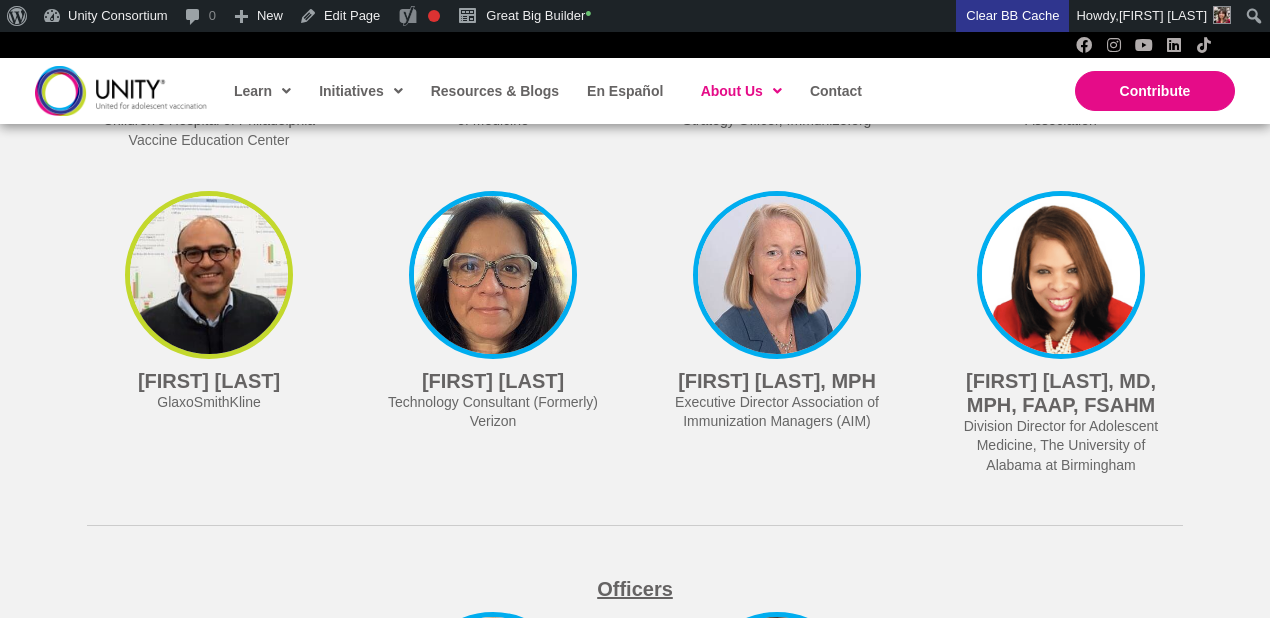 click at bounding box center (209, 275) 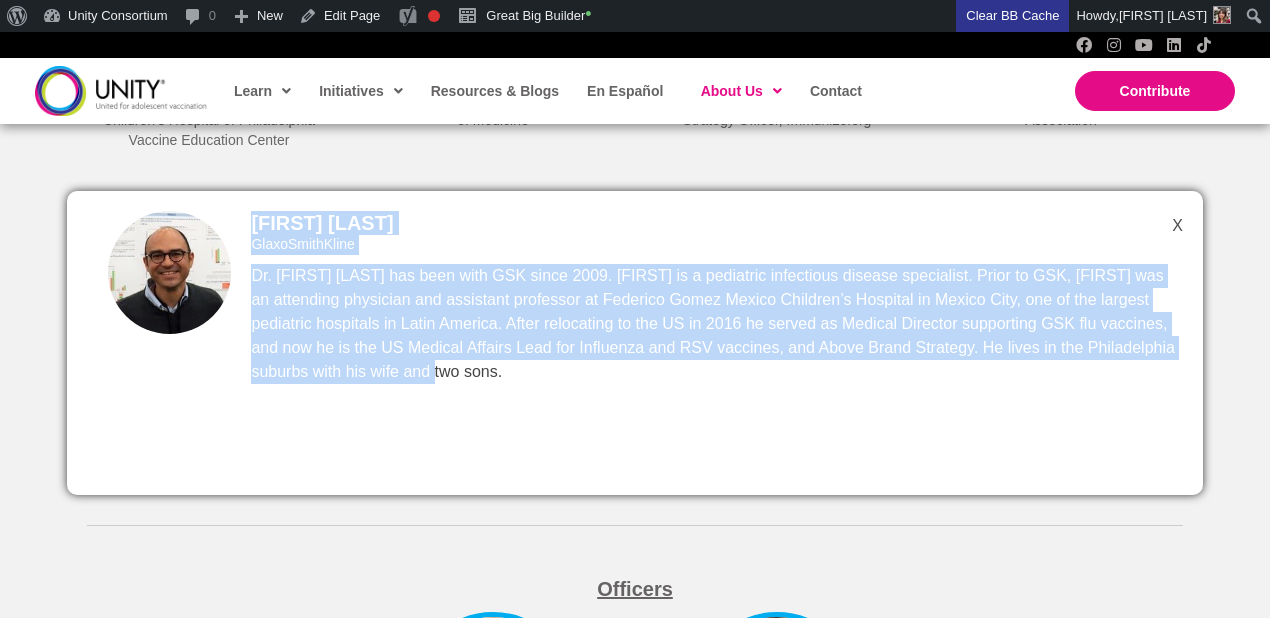 drag, startPoint x: 574, startPoint y: 393, endPoint x: 246, endPoint y: 237, distance: 363.20792 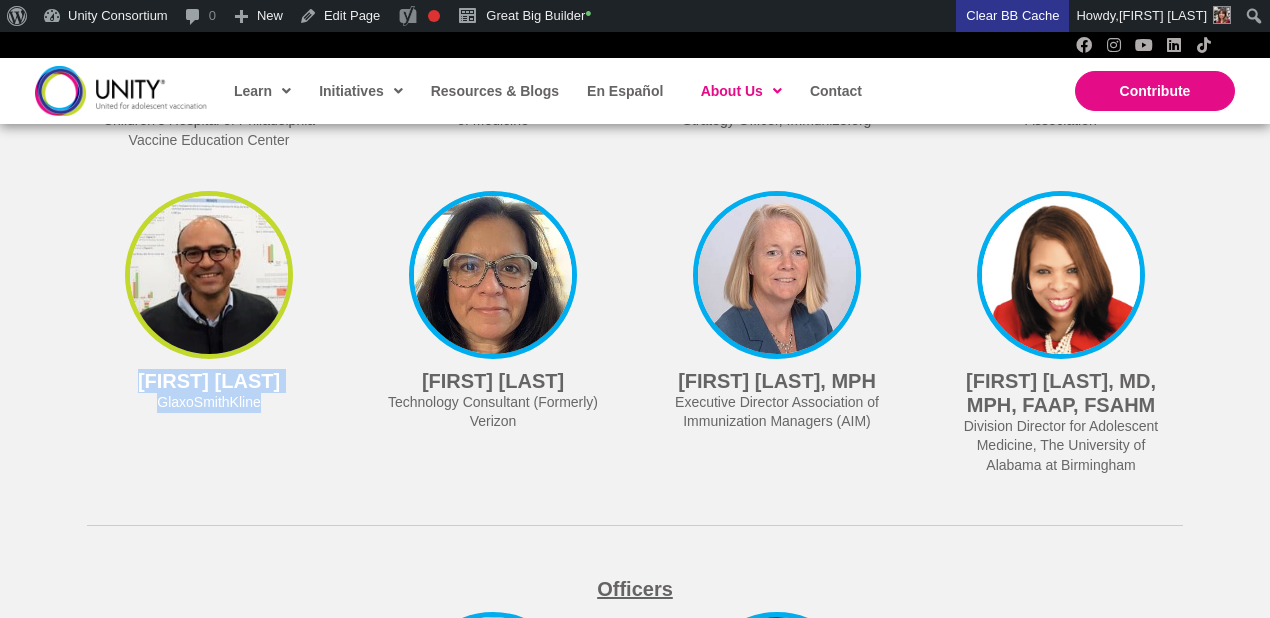 click at bounding box center [209, 275] 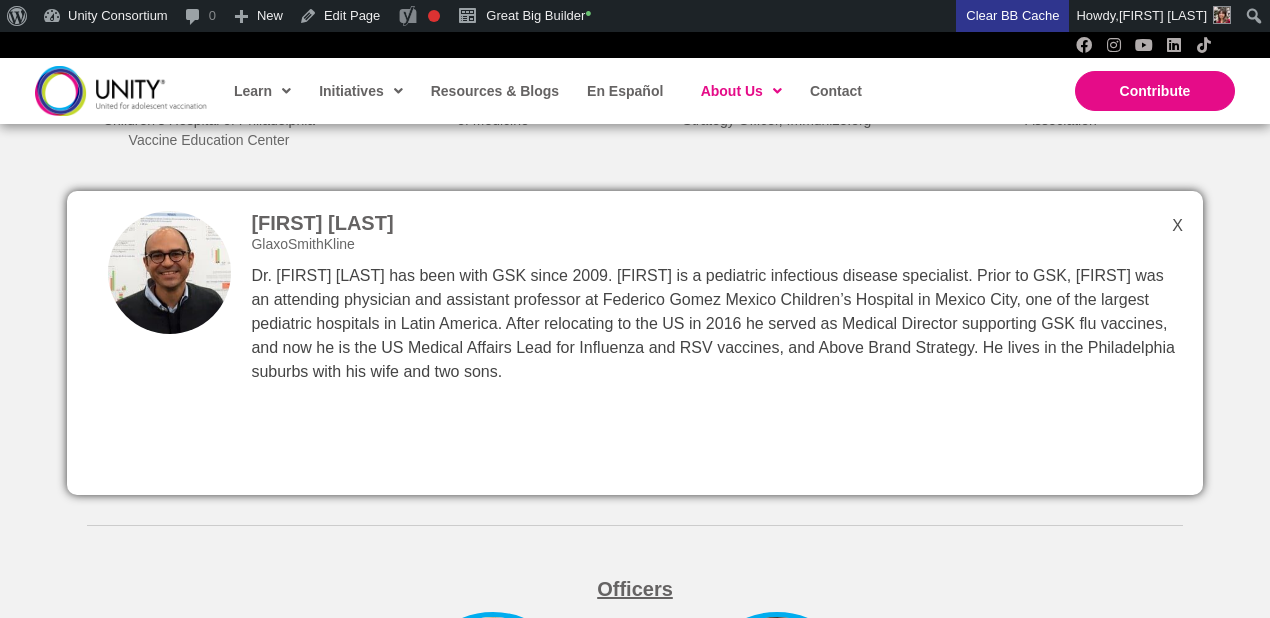 click at bounding box center (635, 525) 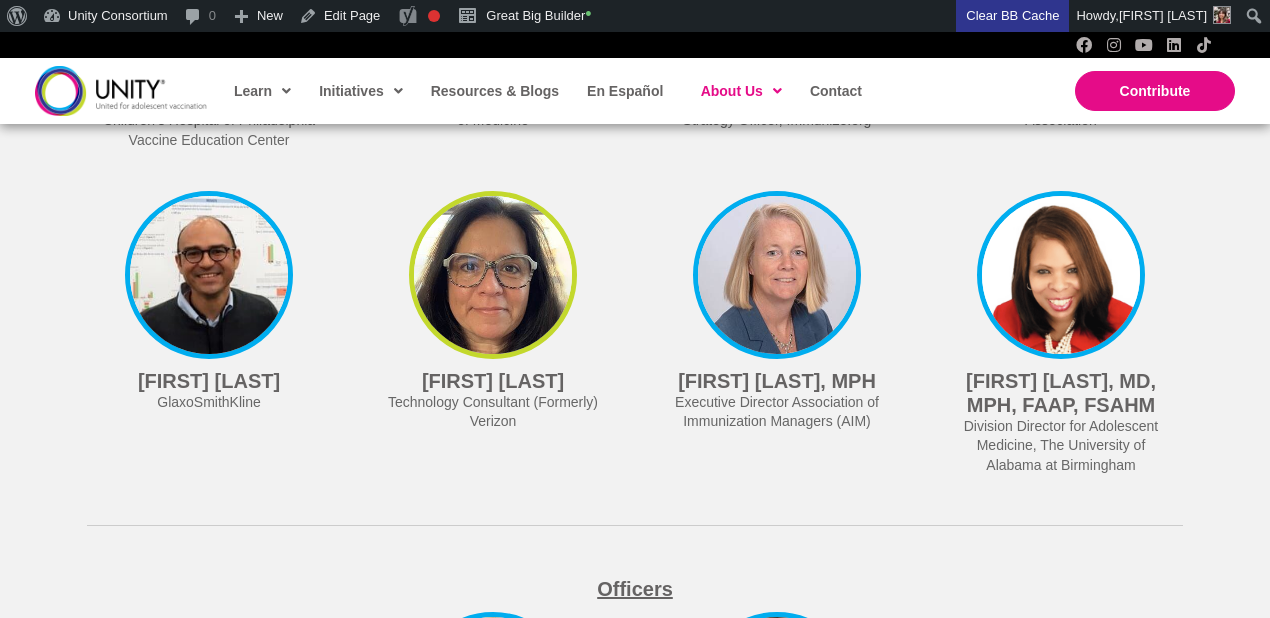 click at bounding box center (493, 275) 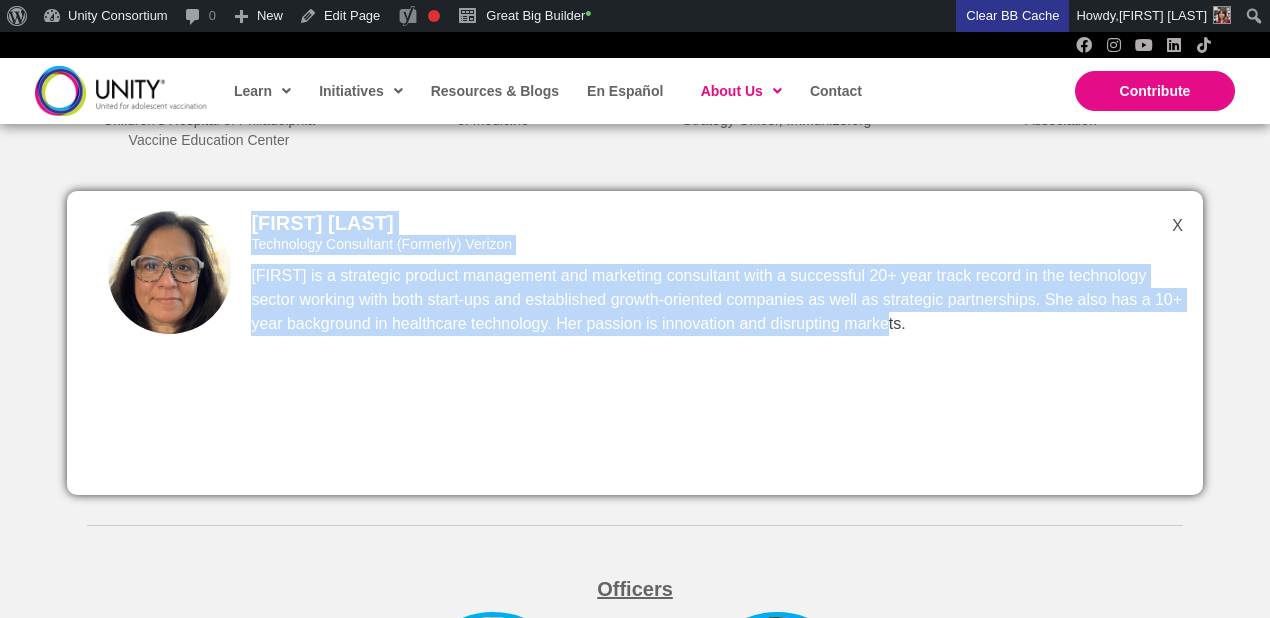 drag, startPoint x: 887, startPoint y: 323, endPoint x: 249, endPoint y: 283, distance: 639.2527 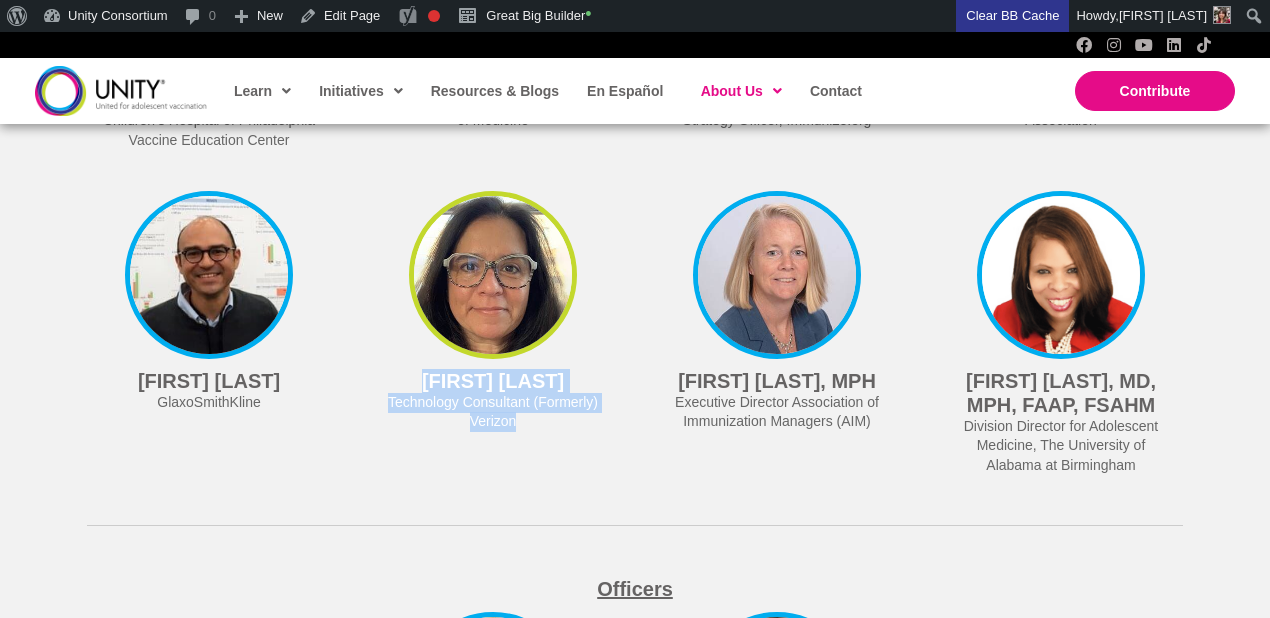 click at bounding box center (493, 275) 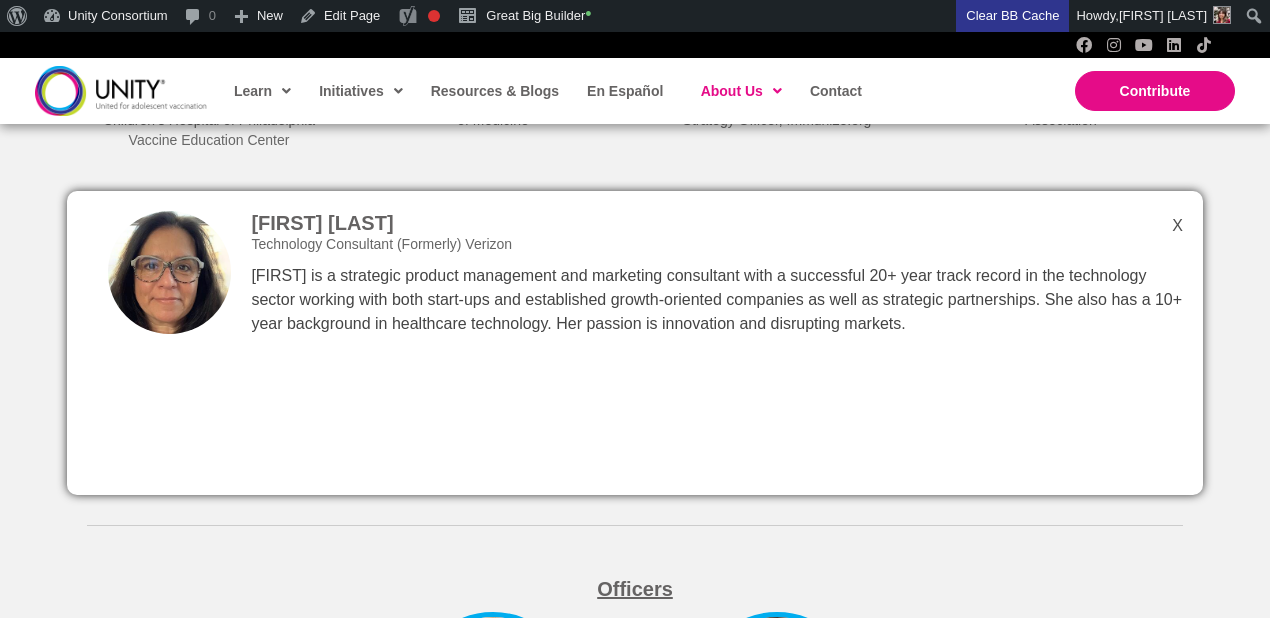 click on "[FIRST] [LAST]
Technology Consultant (Formerly) [COMPANY]
[FIRST] is a strategic product management and marketing consultant with a successful 20+ year track record in the technology sector working with both start-ups and established growth-oriented companies as well as strategic partnerships. She also has a 10+ year background in healthcare technology. Her passion is innovation and disrupting markets." at bounding box center [635, 343] 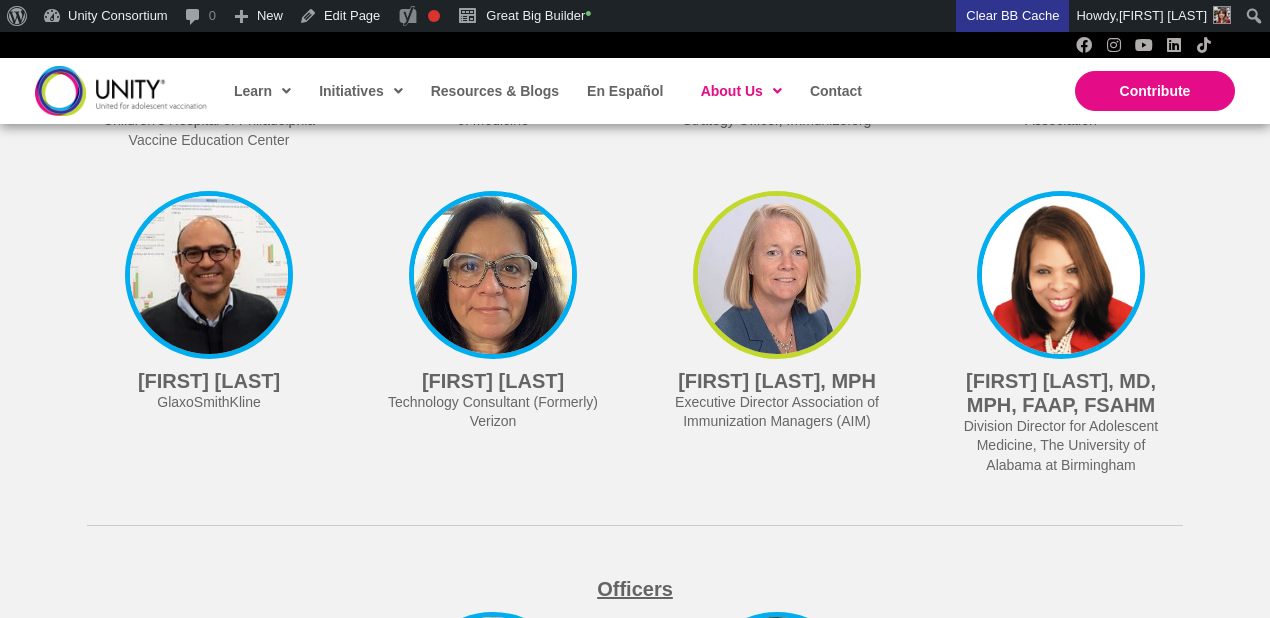 click at bounding box center [777, 275] 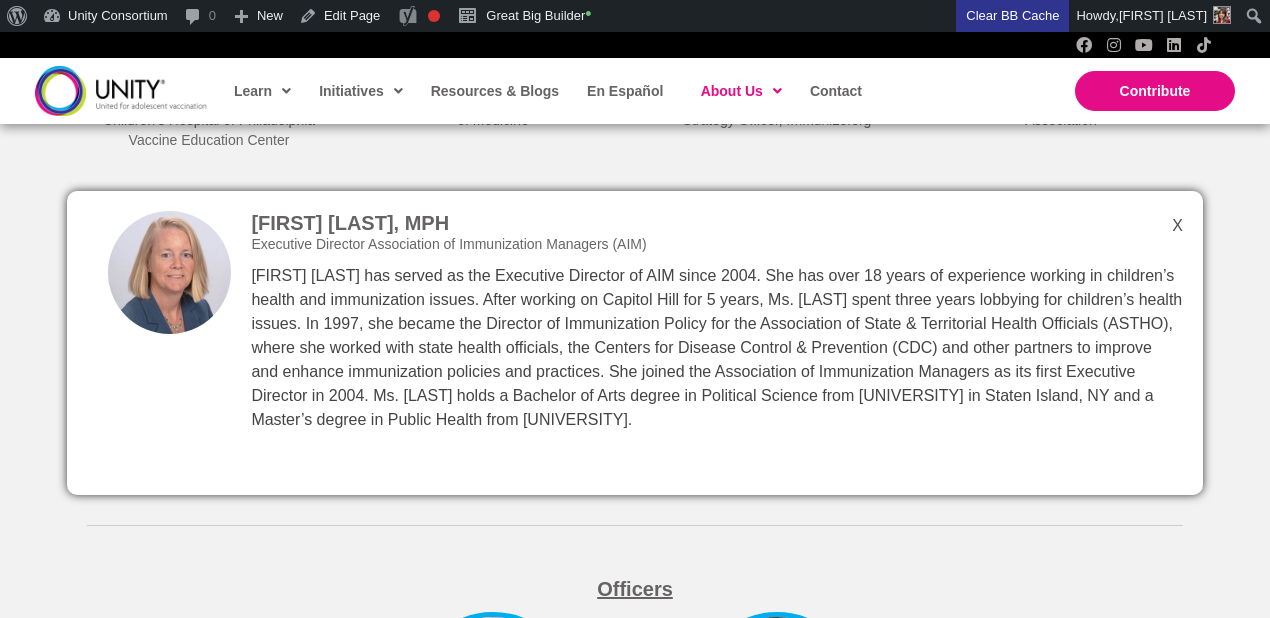 drag, startPoint x: 823, startPoint y: 428, endPoint x: 255, endPoint y: 231, distance: 601.193 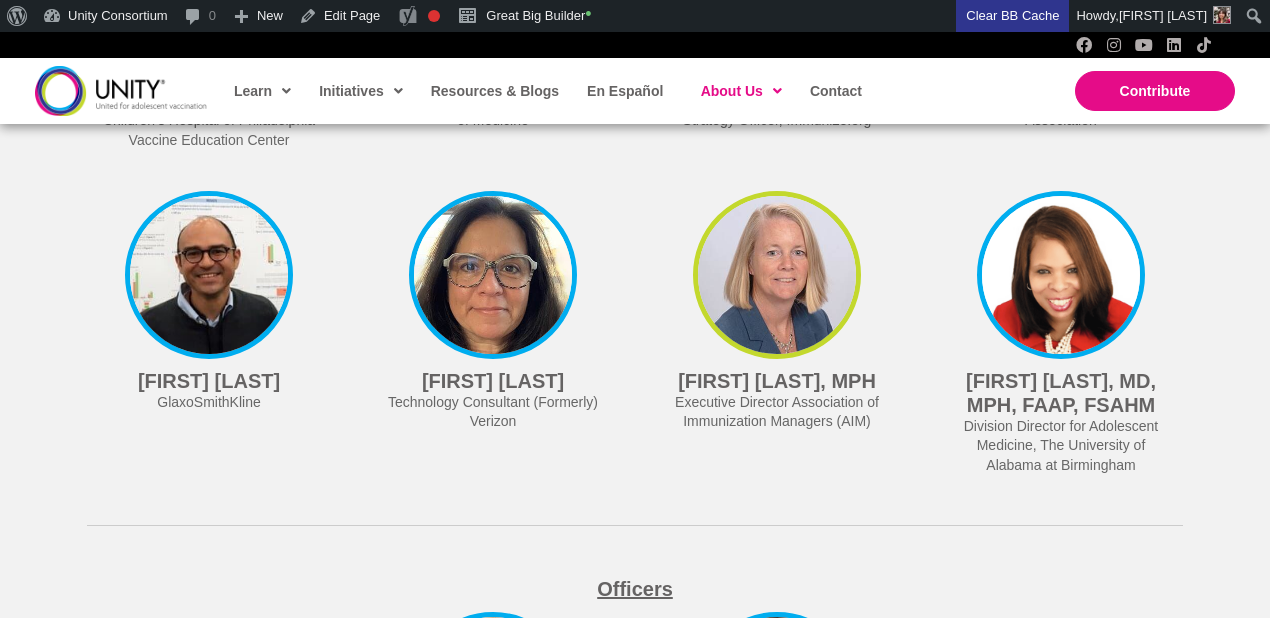 click on "[FIRST] [LAST], MPH
Executive Director [ORGANIZATION]" at bounding box center [777, 316] 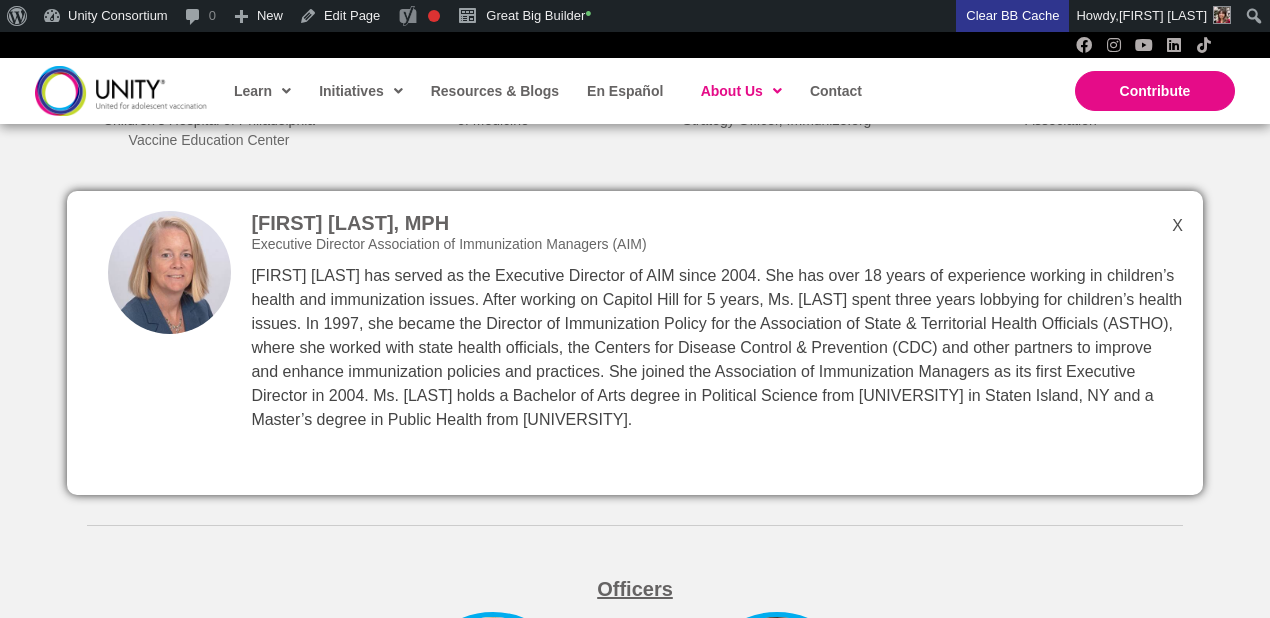 drag, startPoint x: 789, startPoint y: 418, endPoint x: 257, endPoint y: 221, distance: 567.3033 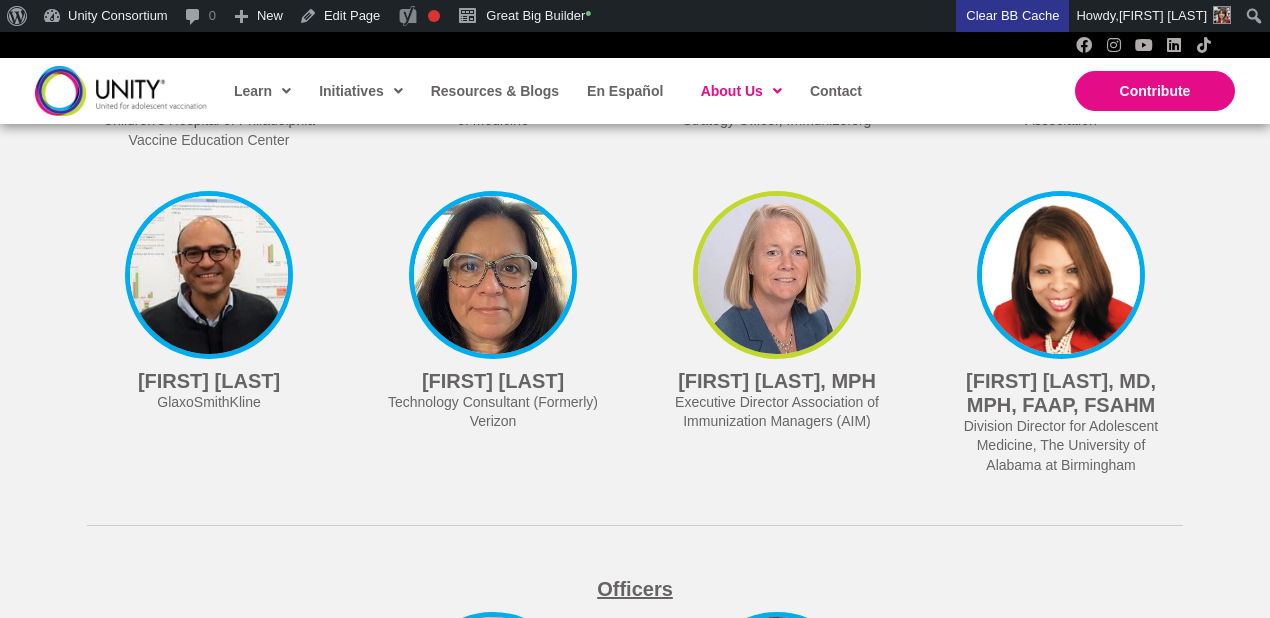 click at bounding box center (777, 275) 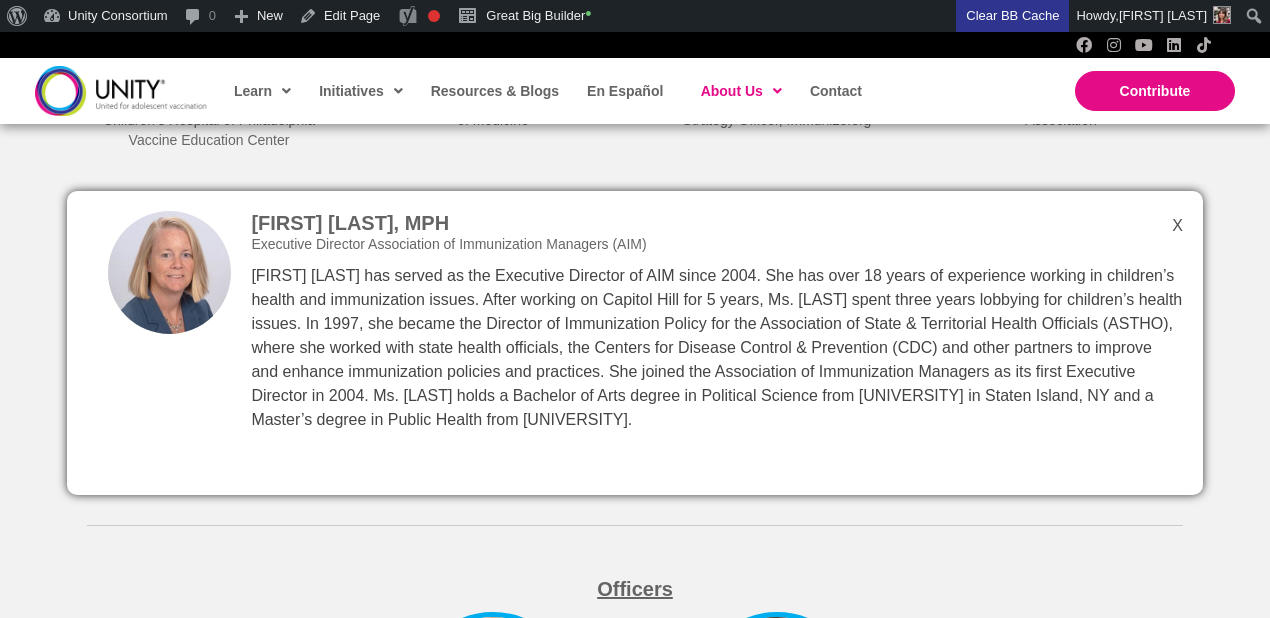 click on "[FIRST] [LAST], MPH
Executive Director [ORGANIZATION]" at bounding box center (635, 343) 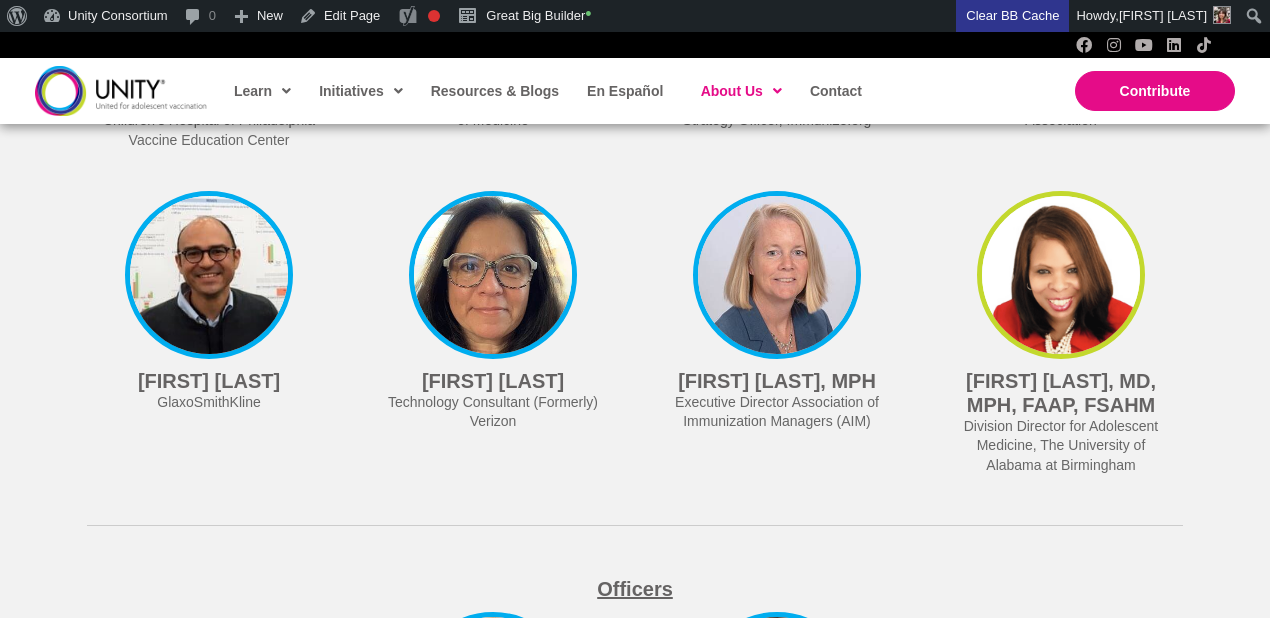 click at bounding box center [1061, 275] 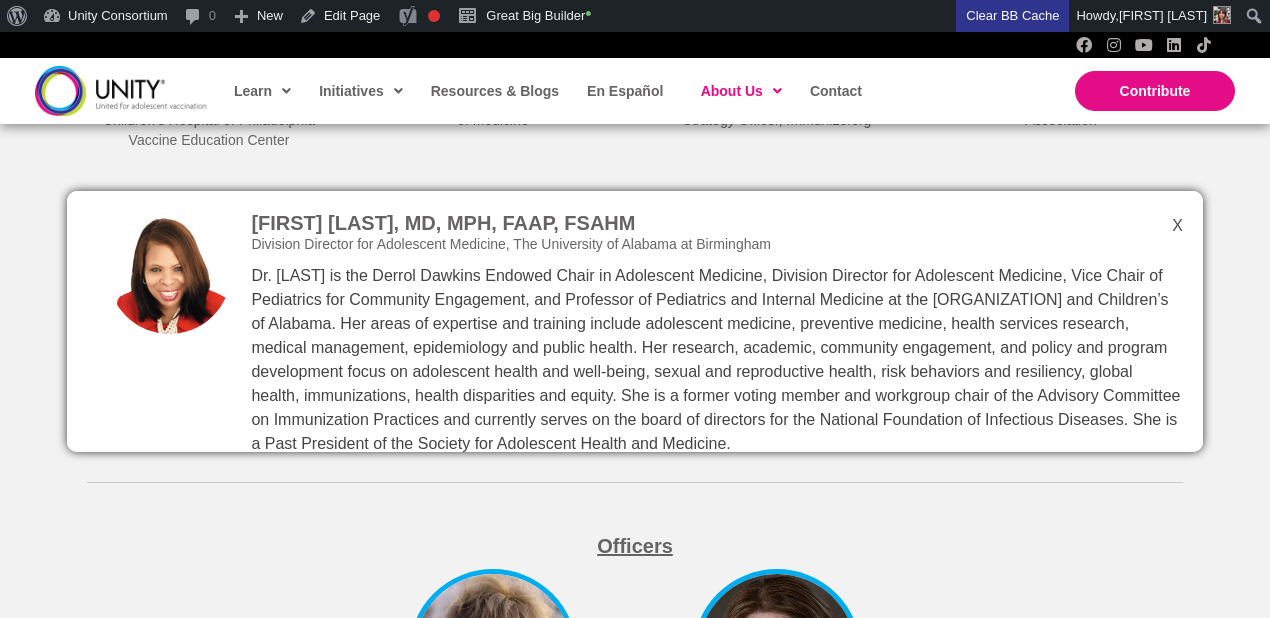 scroll, scrollTop: 4, scrollLeft: 0, axis: vertical 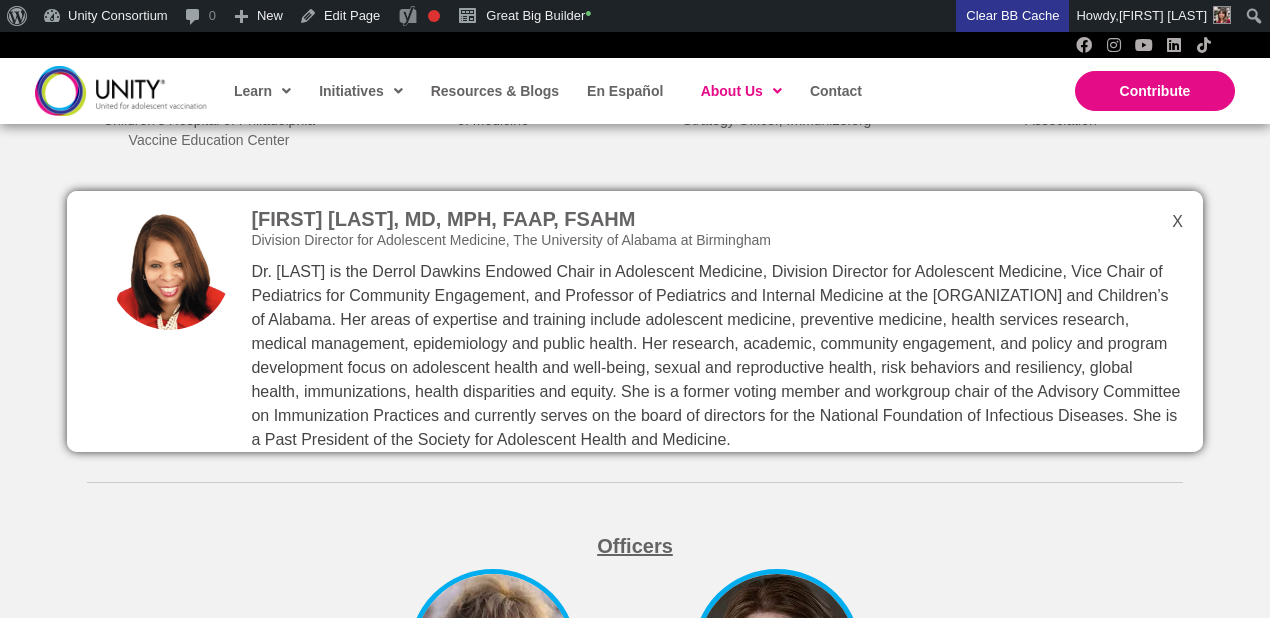 drag, startPoint x: 1042, startPoint y: 440, endPoint x: 251, endPoint y: 219, distance: 821.2929 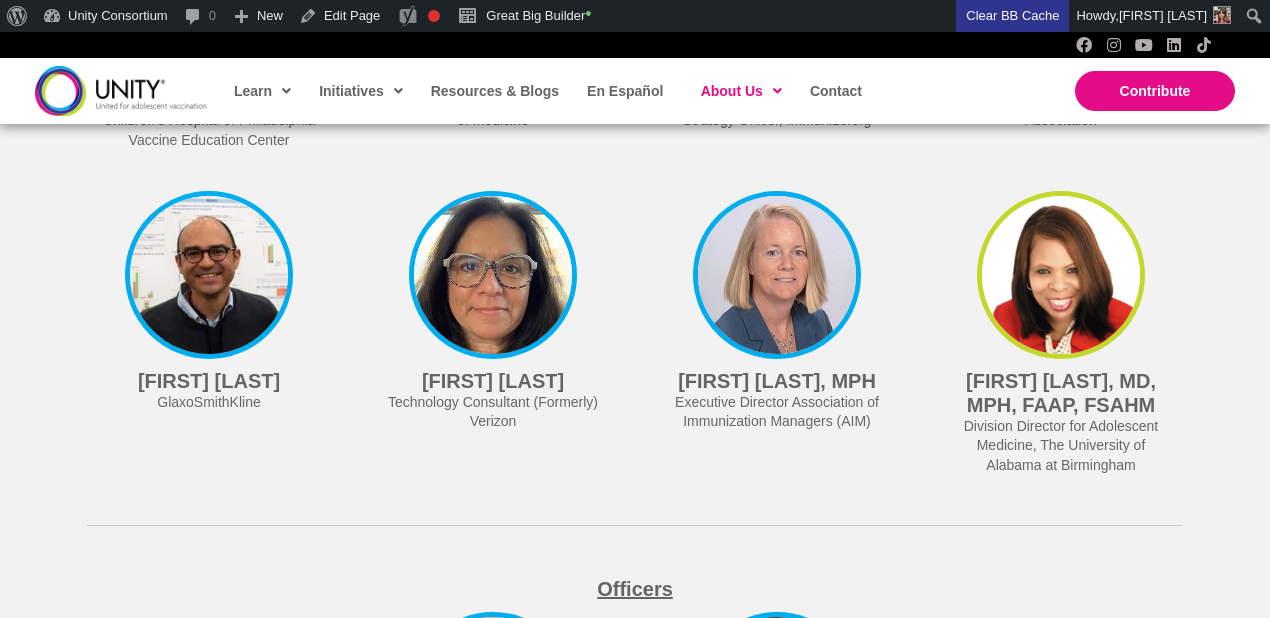scroll, scrollTop: 0, scrollLeft: 0, axis: both 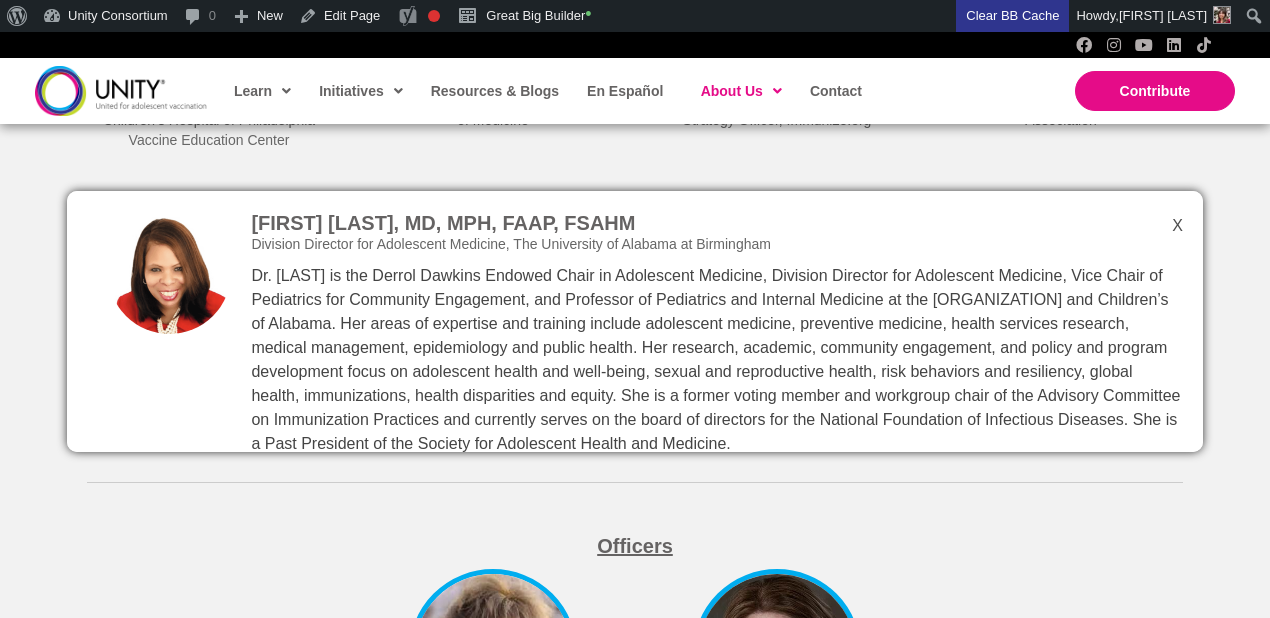 click on "Tamera Coyne-Beasley, MD, MPH, FAAP, FSAHM
Division Director for Adolescent Medicine, The University of Alabama at Birmingham" at bounding box center [635, 321] 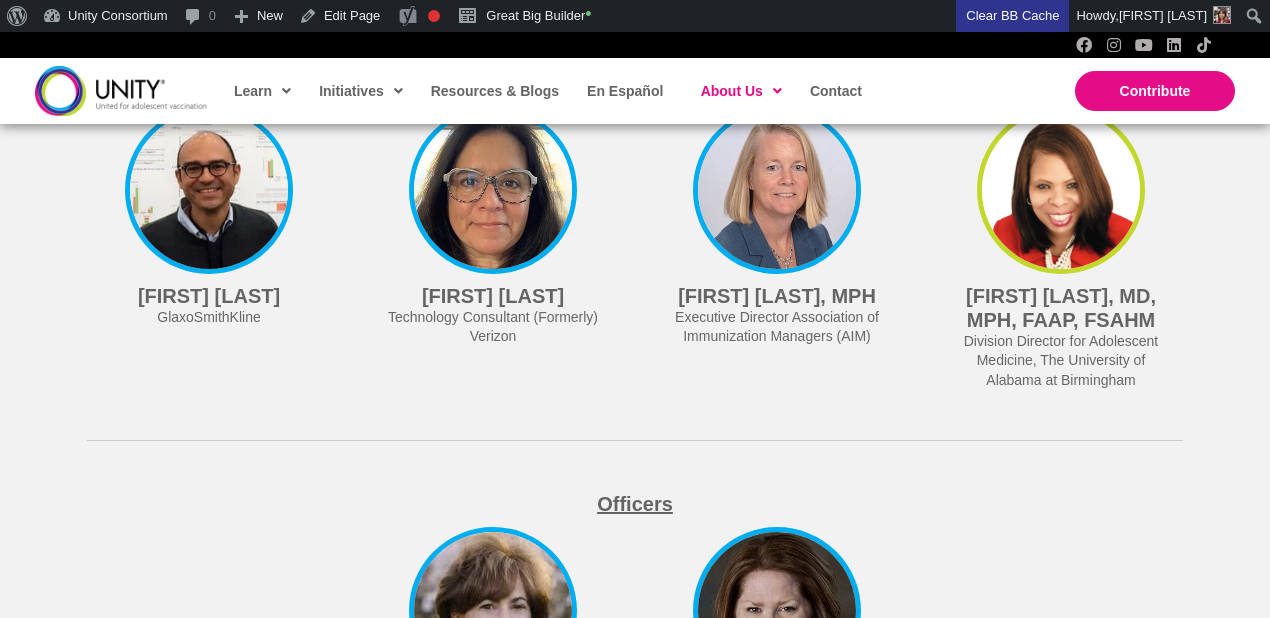 scroll, scrollTop: 5489, scrollLeft: 0, axis: vertical 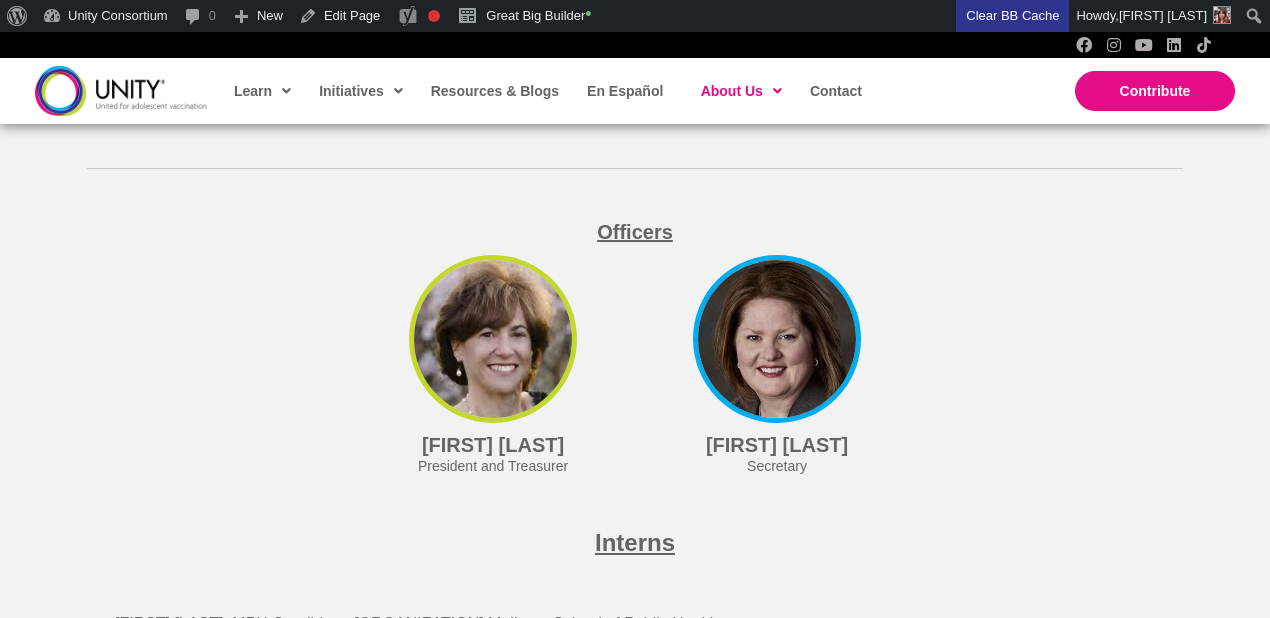 click at bounding box center [493, 339] 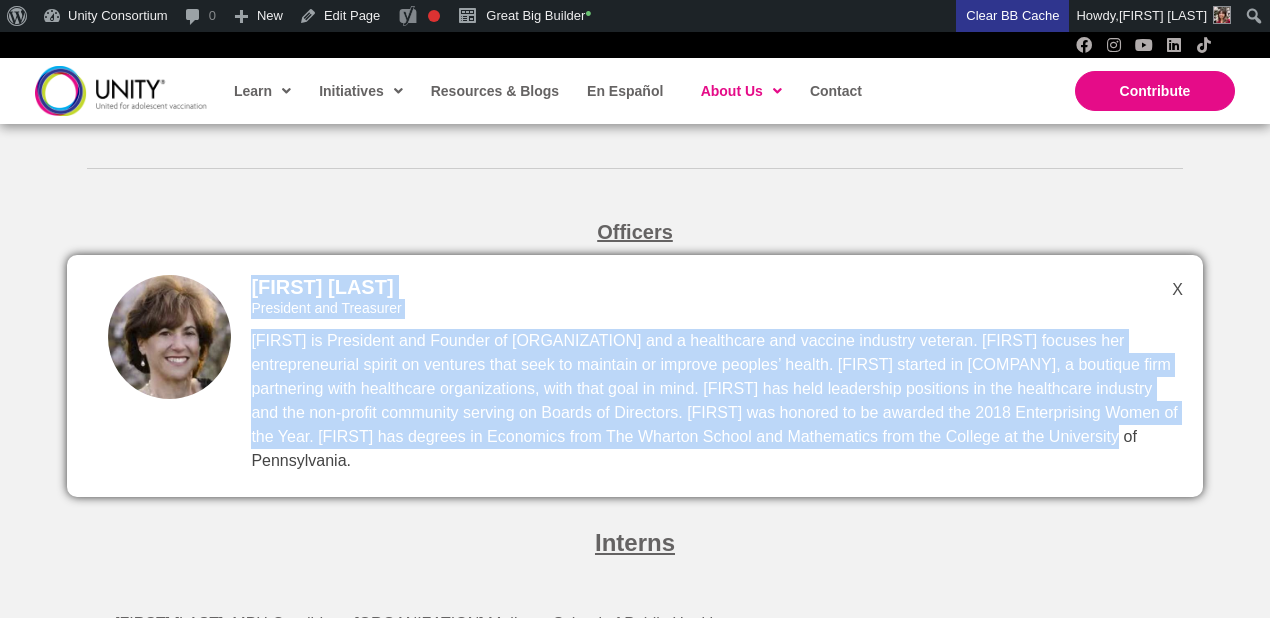 drag, startPoint x: 1116, startPoint y: 474, endPoint x: 247, endPoint y: 316, distance: 883.2468 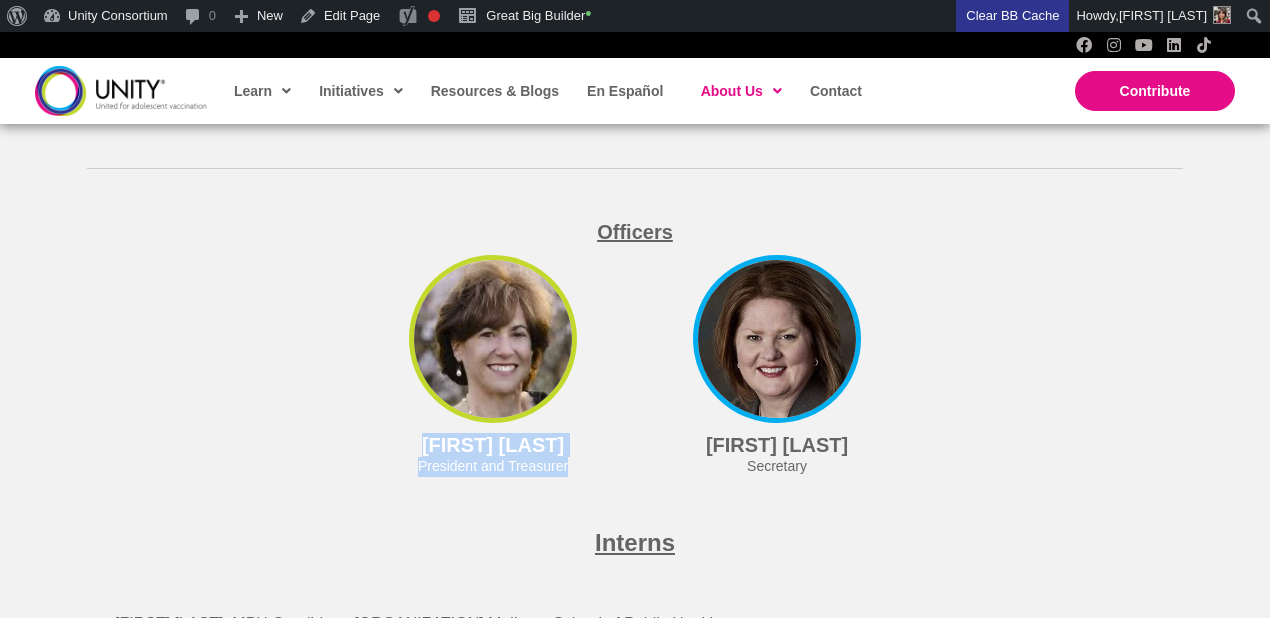 click at bounding box center (493, 339) 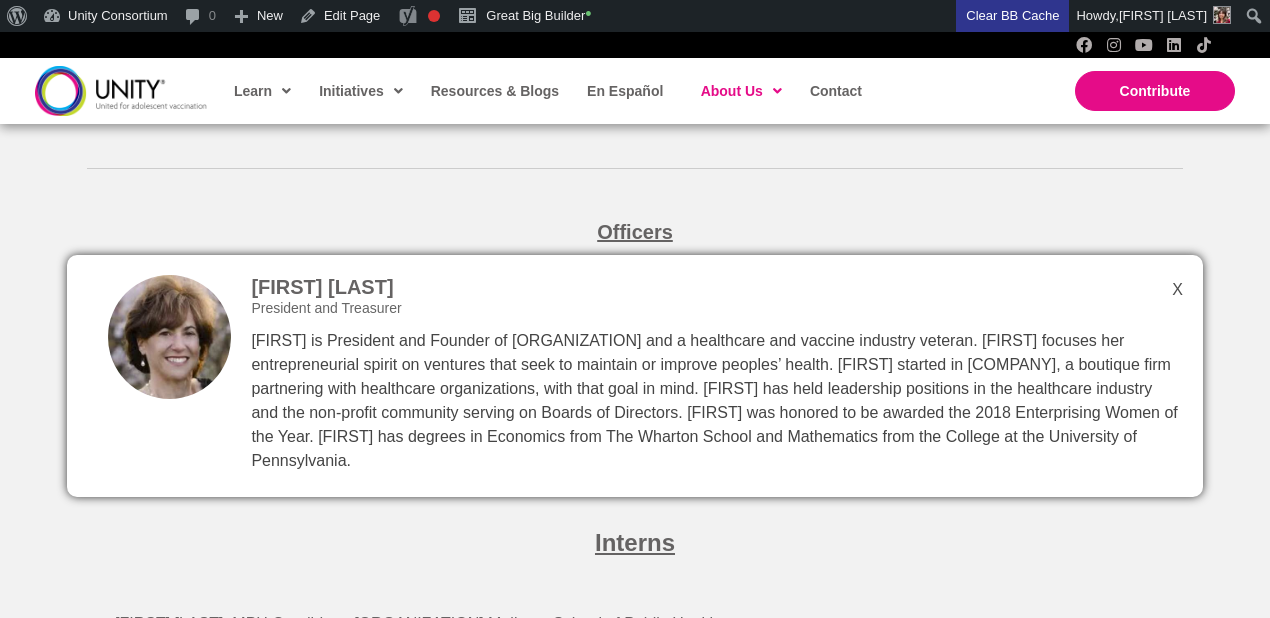 click on "Officers" at bounding box center [635, 217] 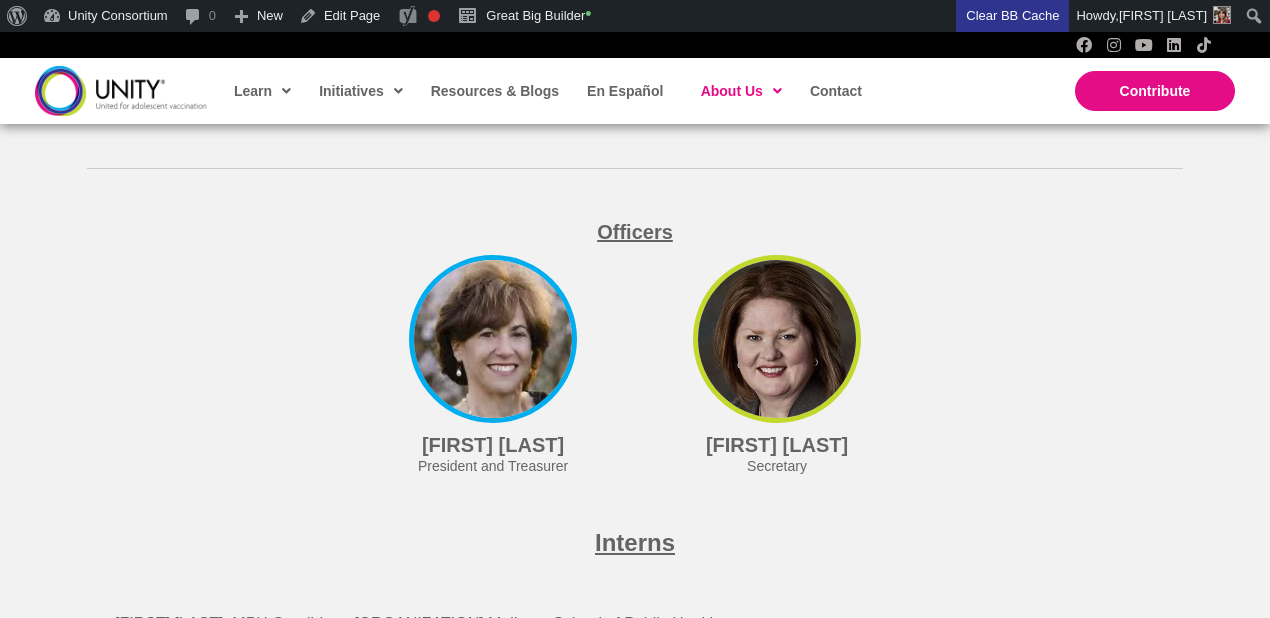 click at bounding box center [777, 339] 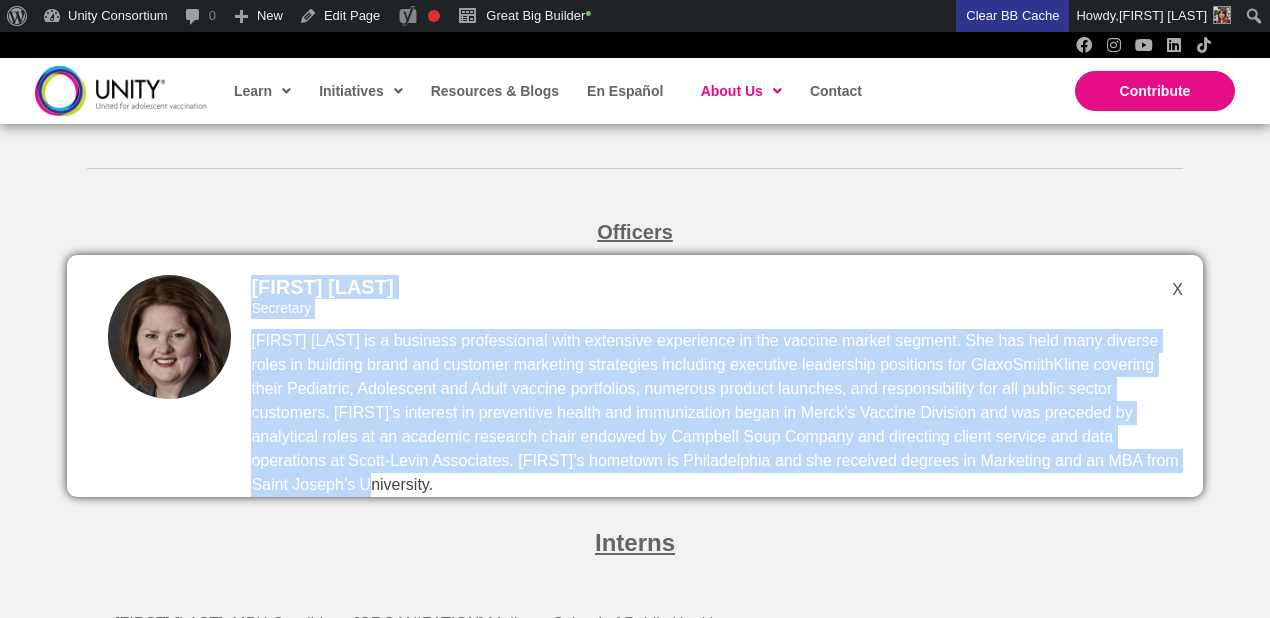 drag, startPoint x: 1163, startPoint y: 480, endPoint x: 252, endPoint y: 312, distance: 926.36115 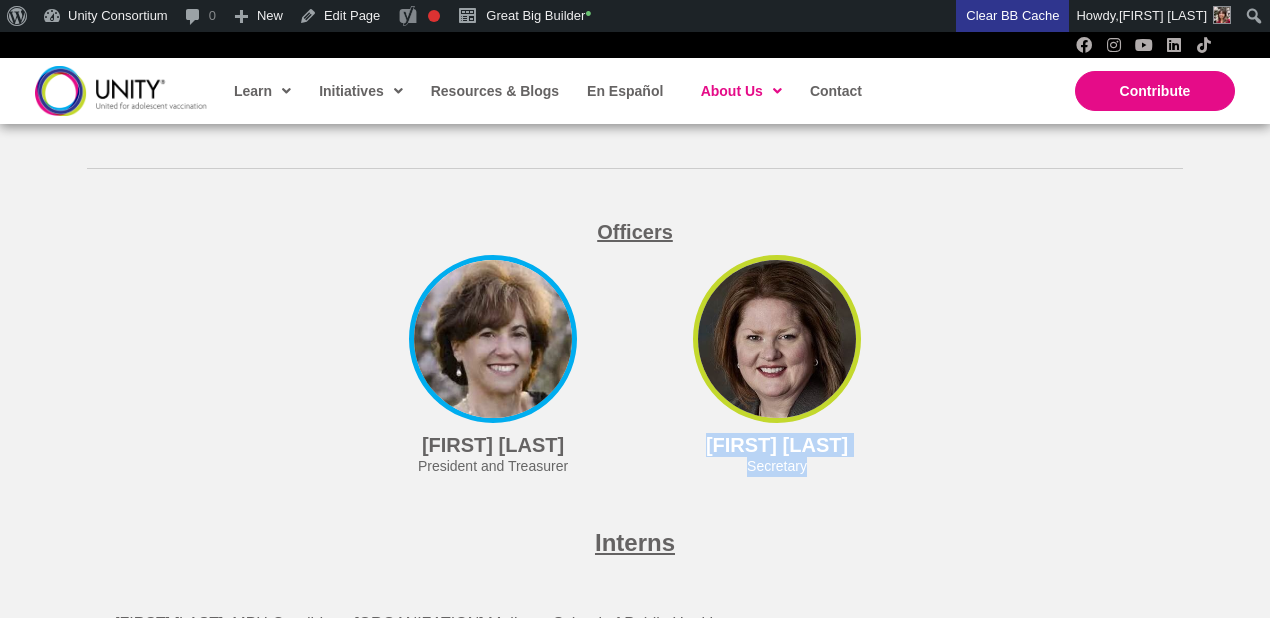 click at bounding box center [777, 339] 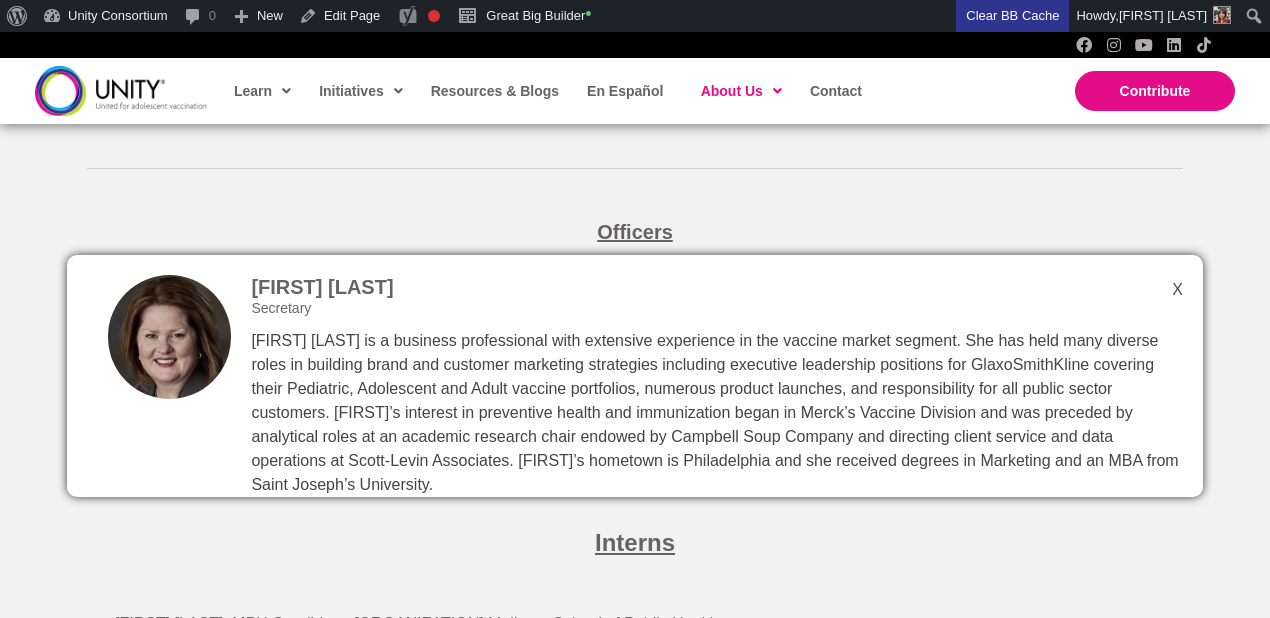click on "Officers" at bounding box center [635, 217] 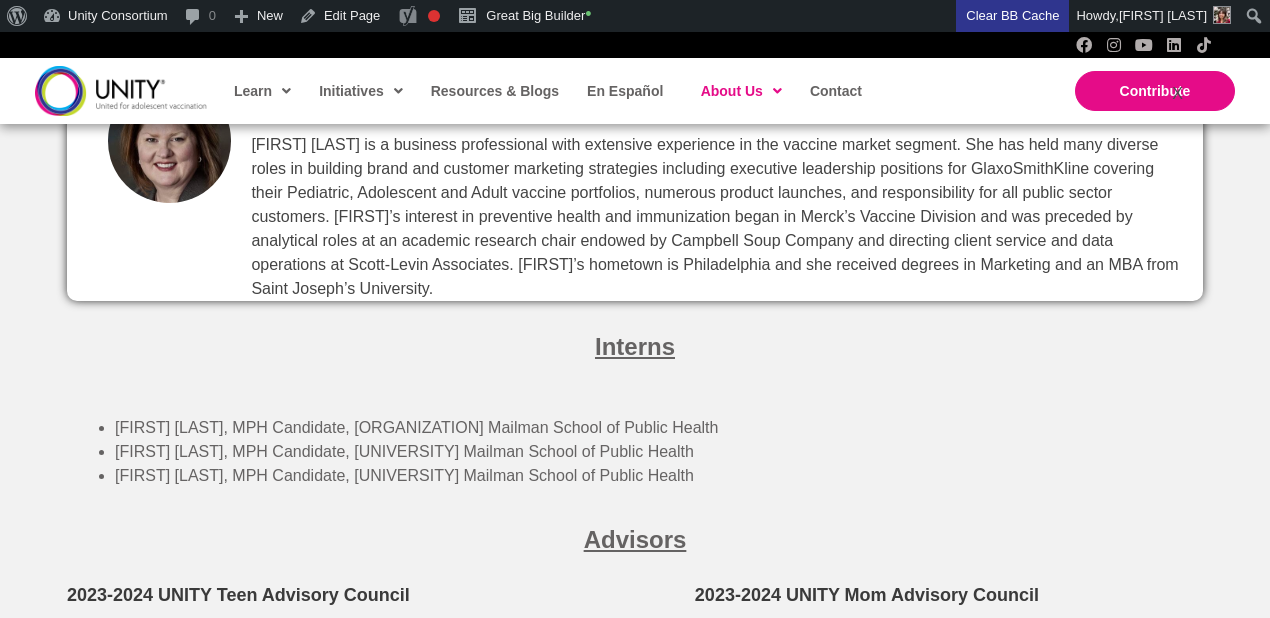 scroll, scrollTop: 5941, scrollLeft: 0, axis: vertical 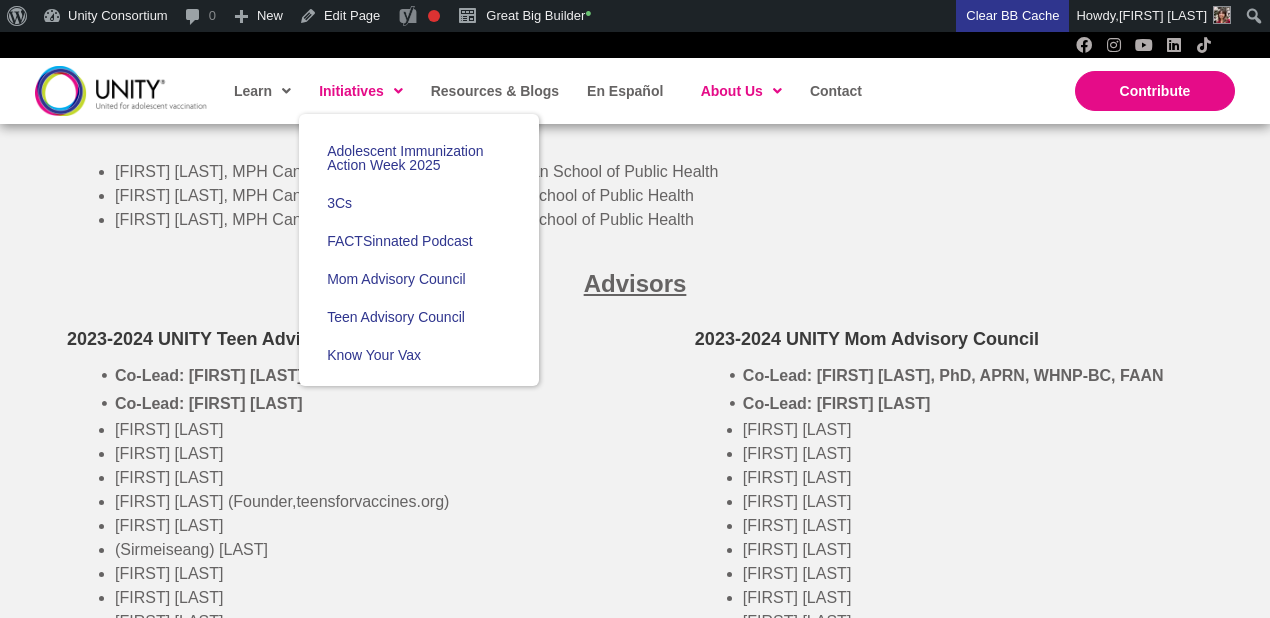 click on "Initiatives" at bounding box center [361, 91] 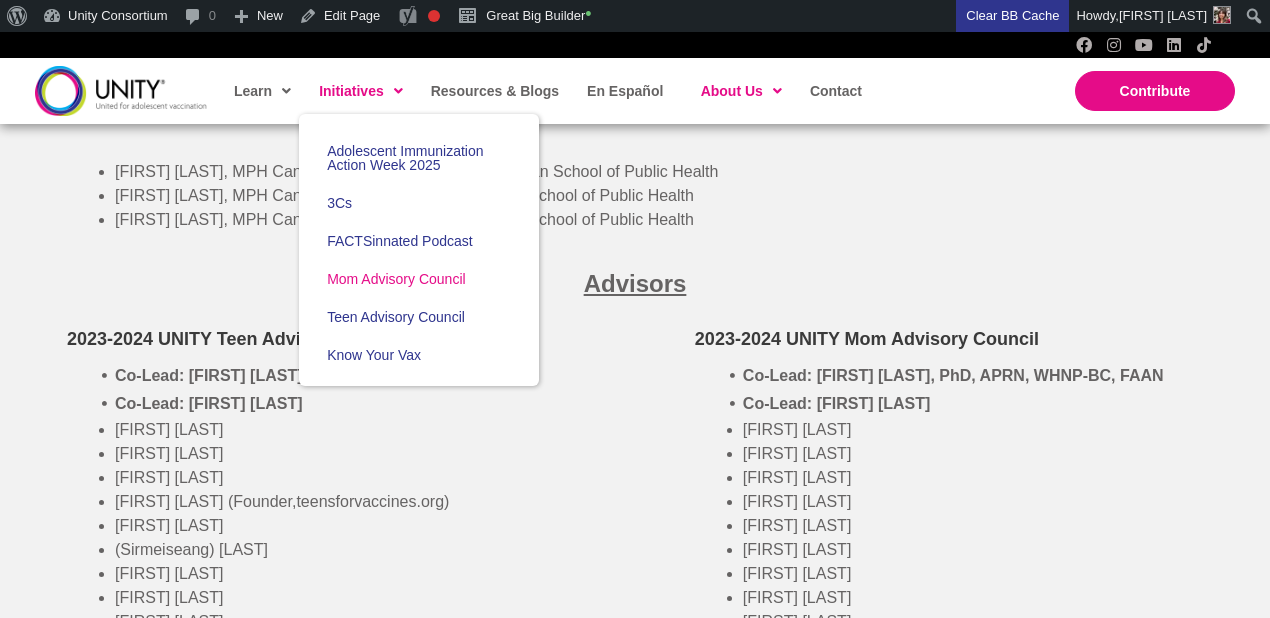 click on "Mom Advisory Council" at bounding box center (396, 279) 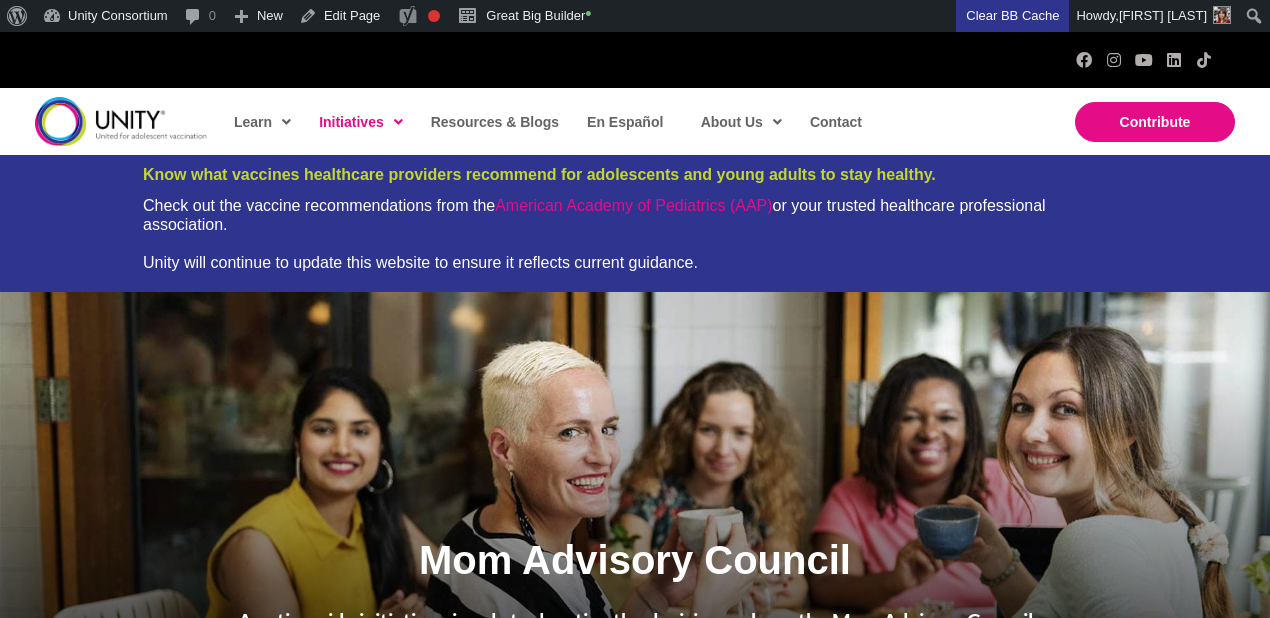 scroll, scrollTop: 0, scrollLeft: 0, axis: both 